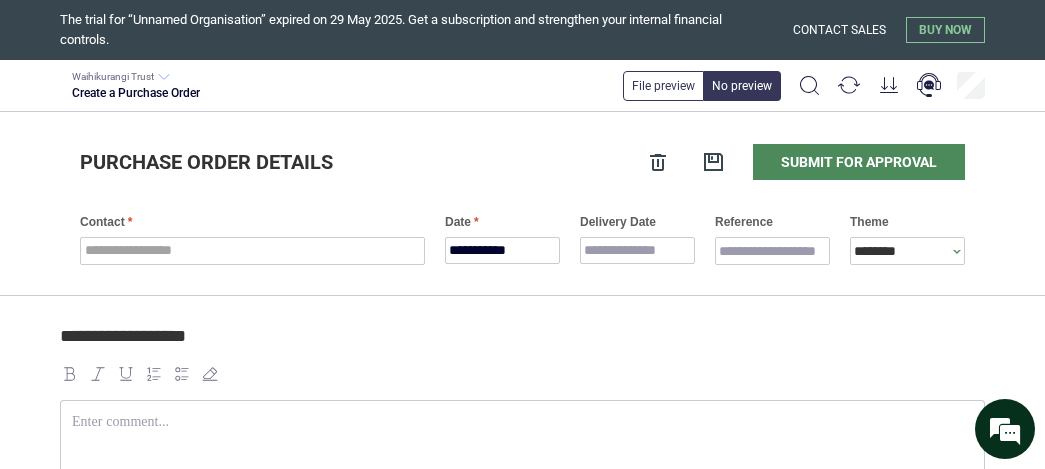 scroll, scrollTop: 0, scrollLeft: 0, axis: both 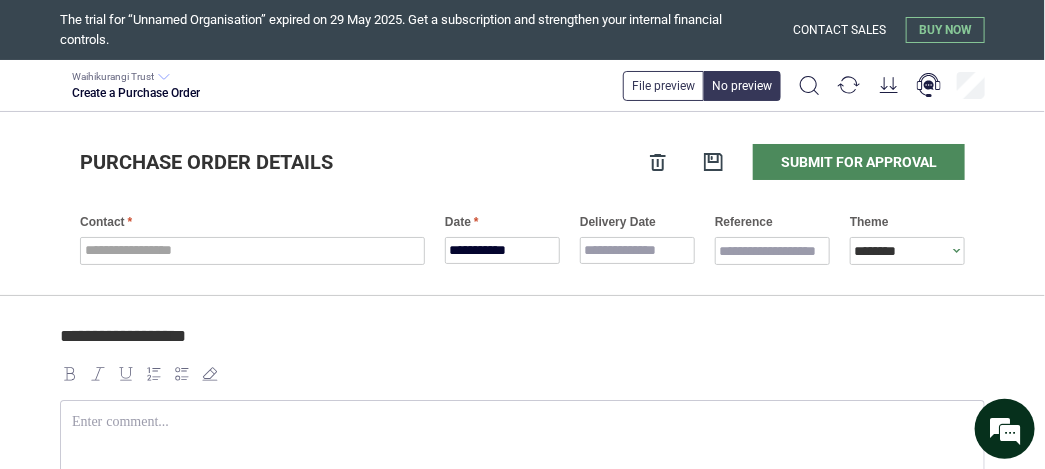 type on "*" 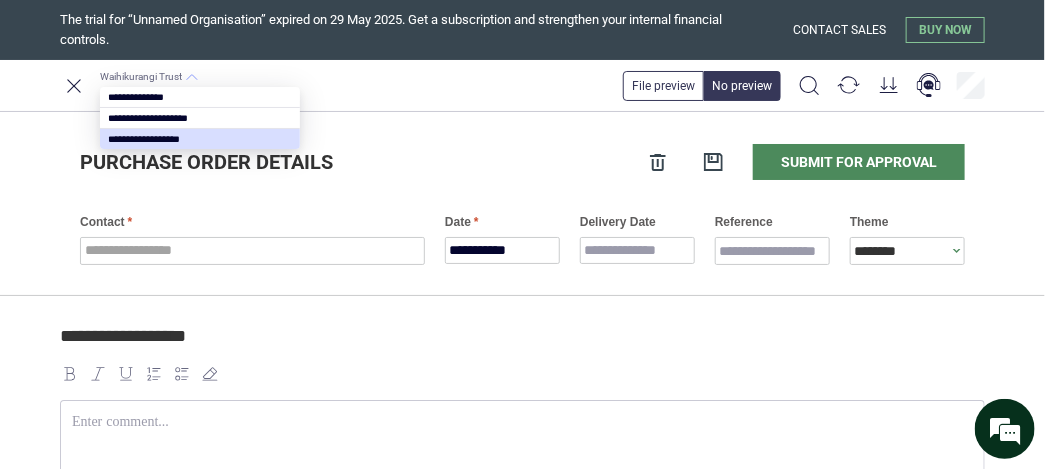 click on "Waihikurangi Trust" at bounding box center [141, 77] 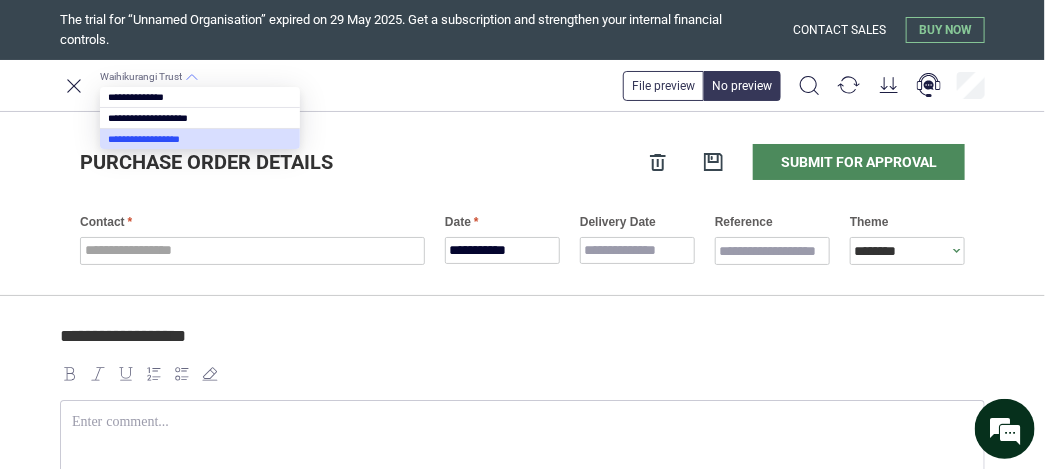 click at bounding box center [200, 139] 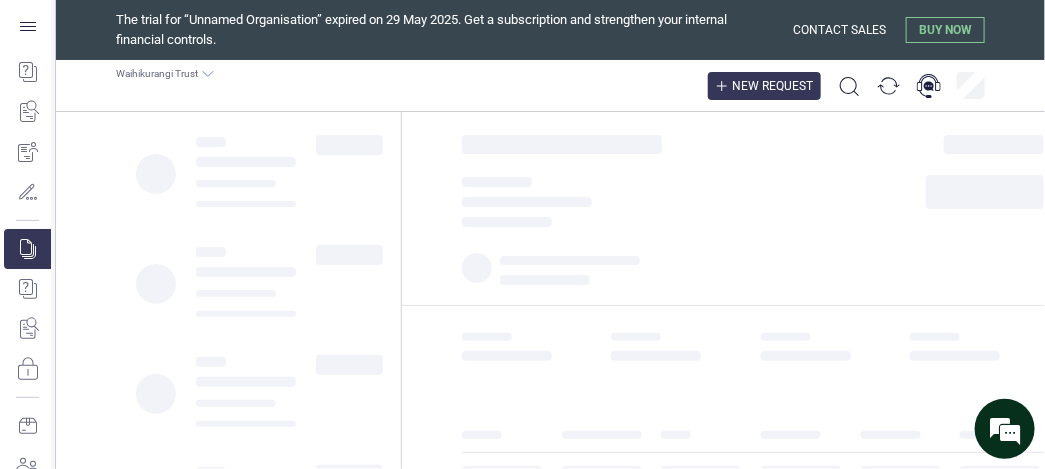 click on "New request" at bounding box center (772, 86) 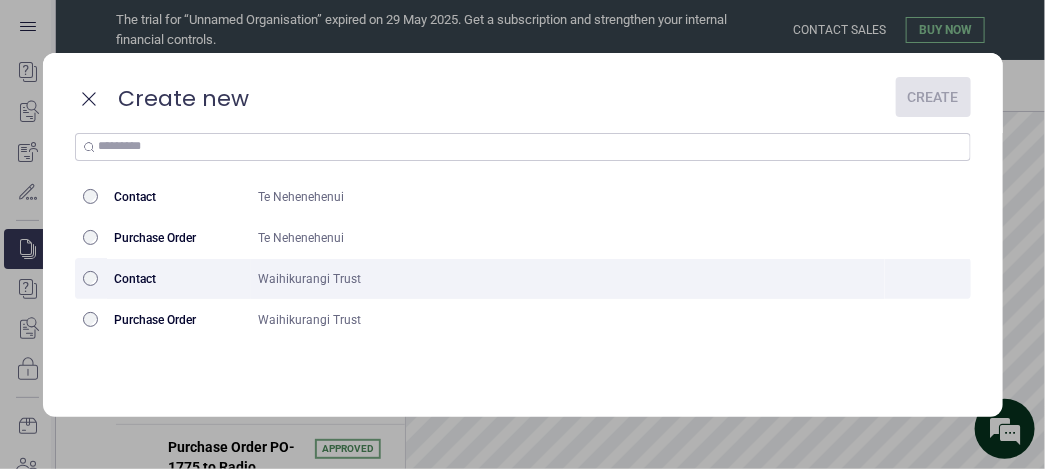 scroll, scrollTop: 0, scrollLeft: 0, axis: both 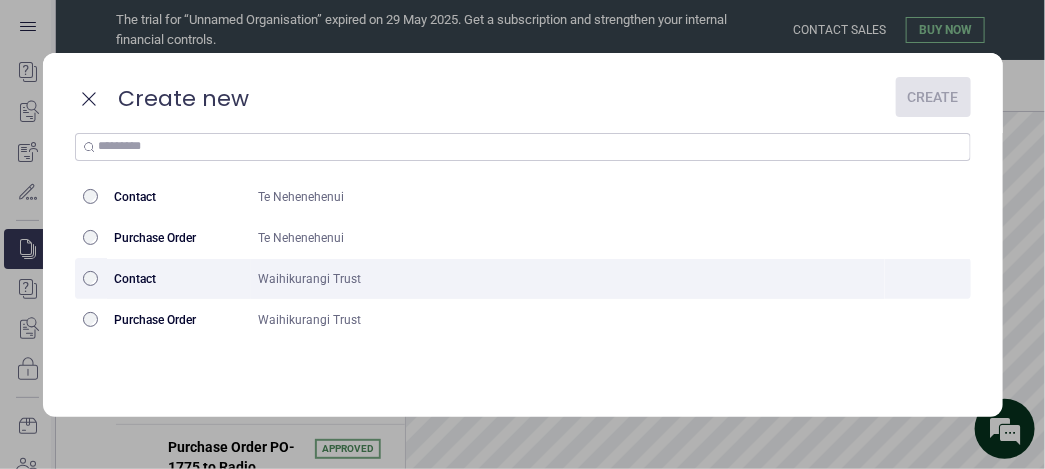 click on "Contact" at bounding box center (179, 279) 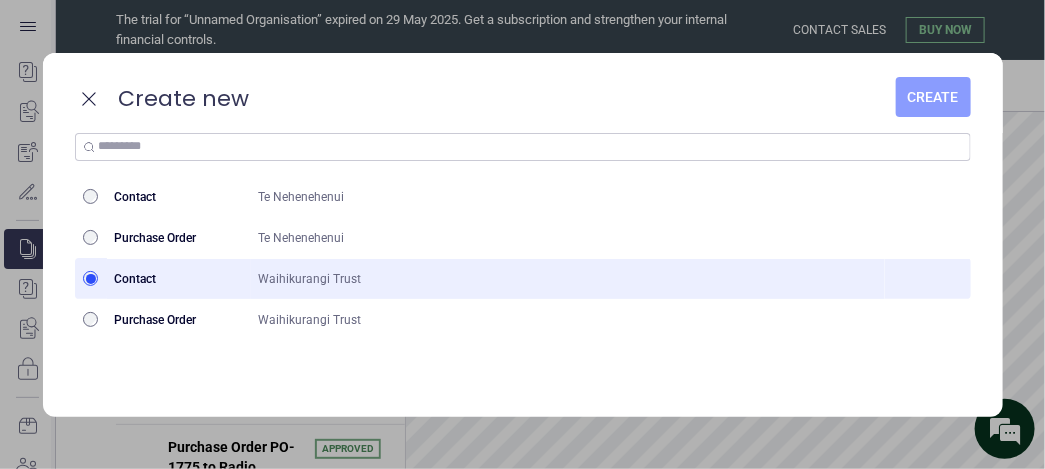 click on "Create" at bounding box center (933, 97) 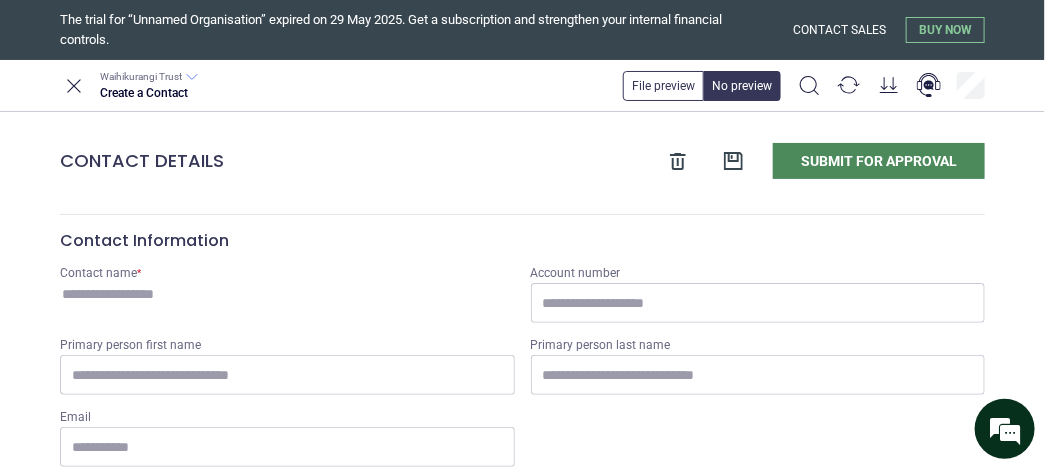 click on "Contact name  *" at bounding box center [287, 294] 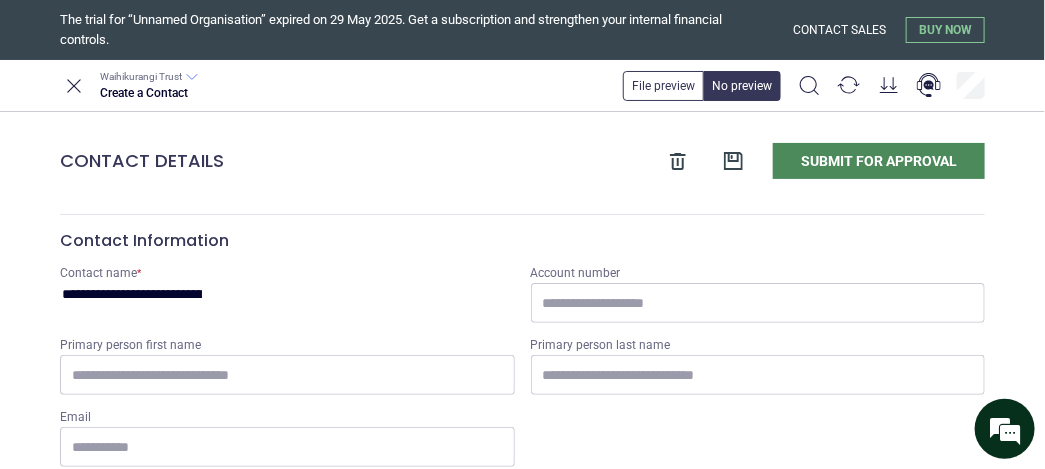 click on "**********" at bounding box center (132, 294) 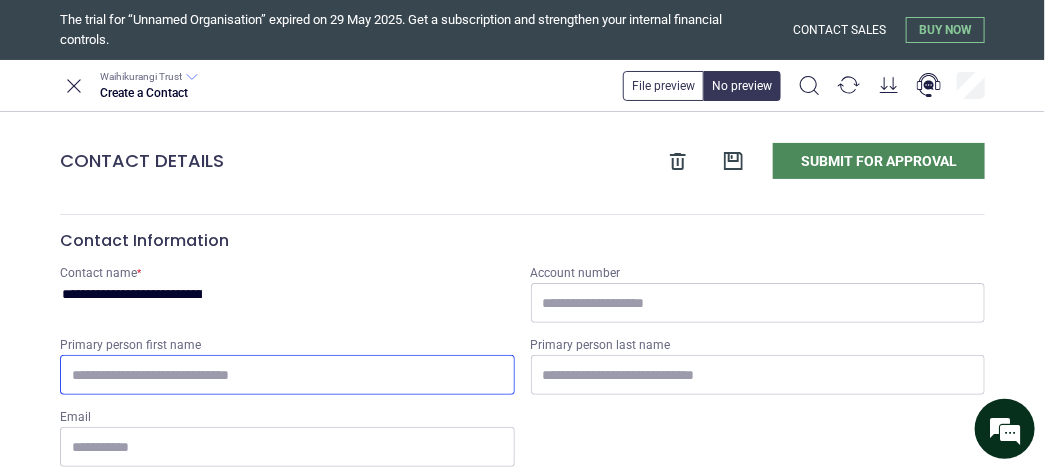 type on "**********" 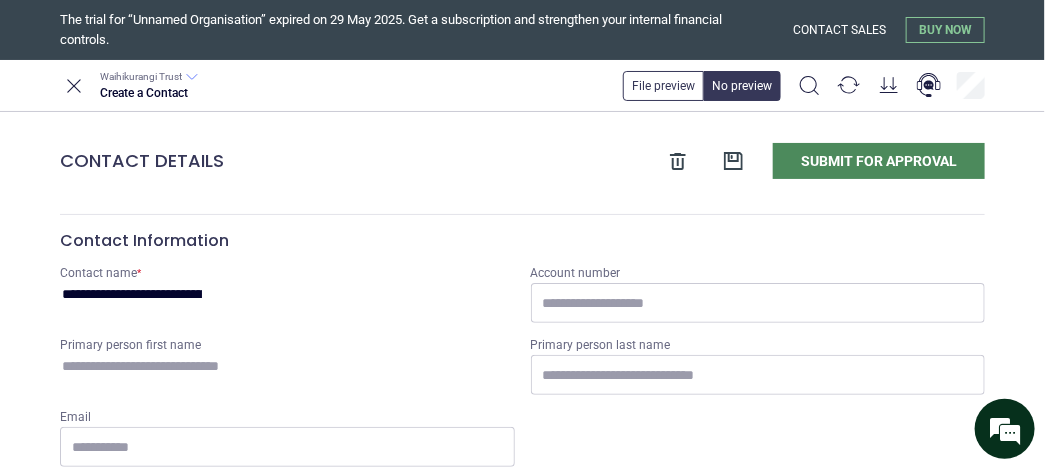 drag, startPoint x: 235, startPoint y: 372, endPoint x: 537, endPoint y: 465, distance: 315.99524 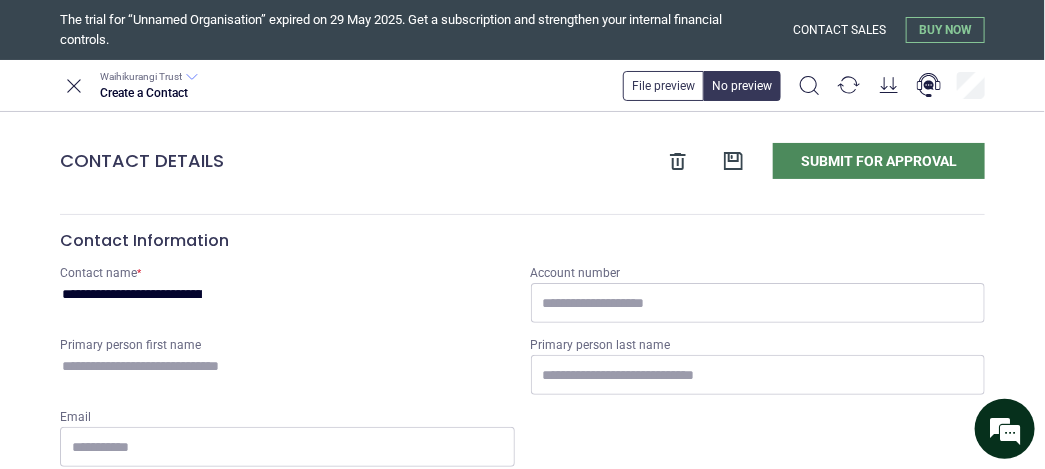 click on "Primary person first name" at bounding box center [287, 366] 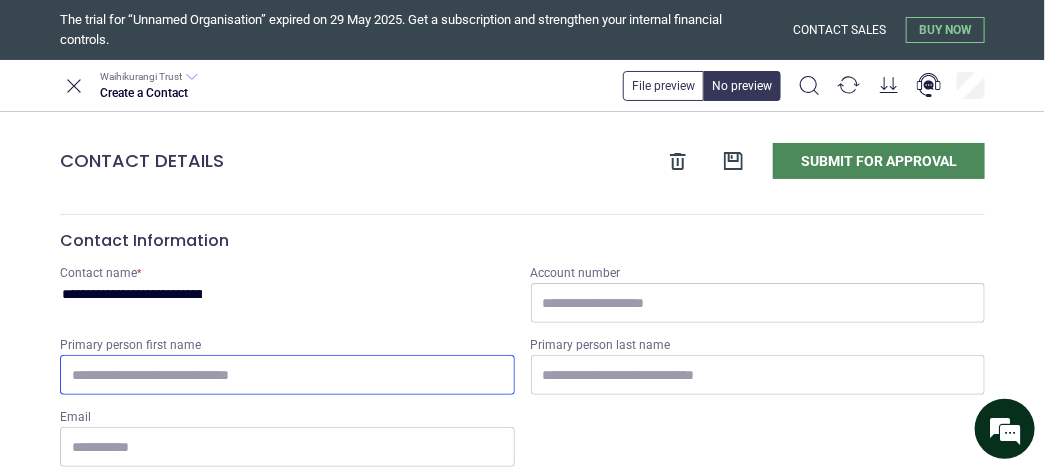 click on "Primary person first name" at bounding box center (287, 375) 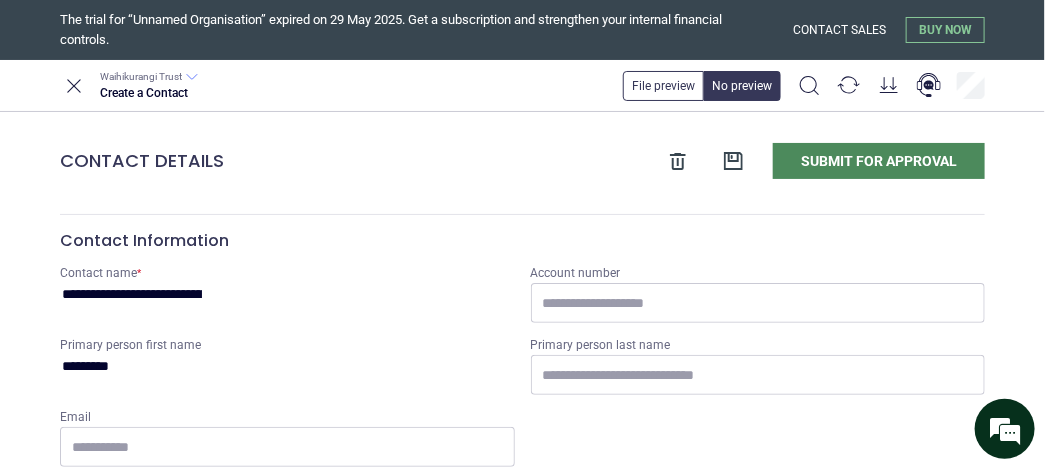 type on "********" 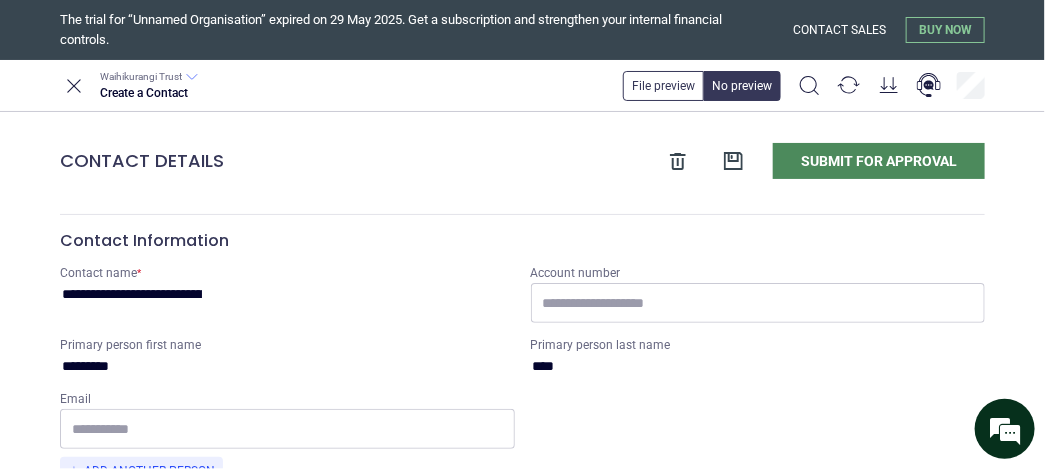 type on "****" 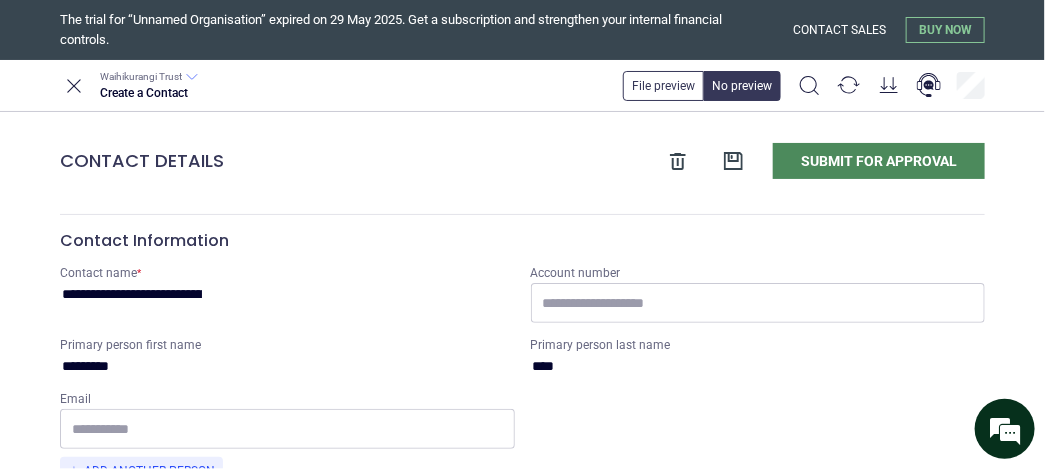 click on "********" at bounding box center [132, 366] 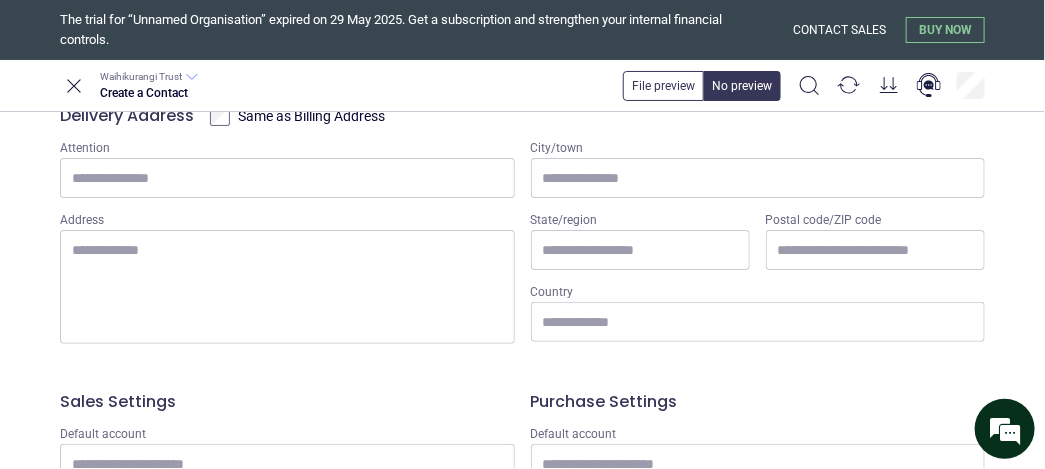 scroll, scrollTop: 1249, scrollLeft: 0, axis: vertical 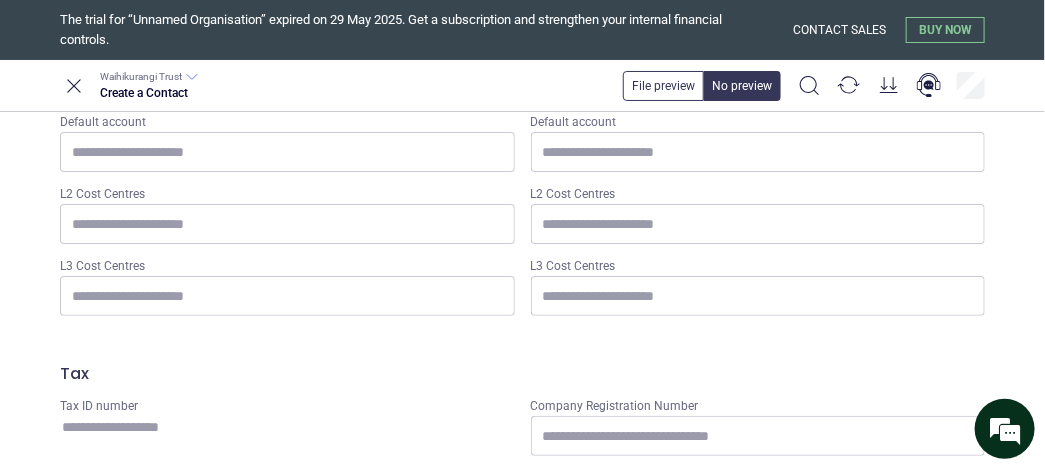 click on "Tax ID number" at bounding box center (287, 427) 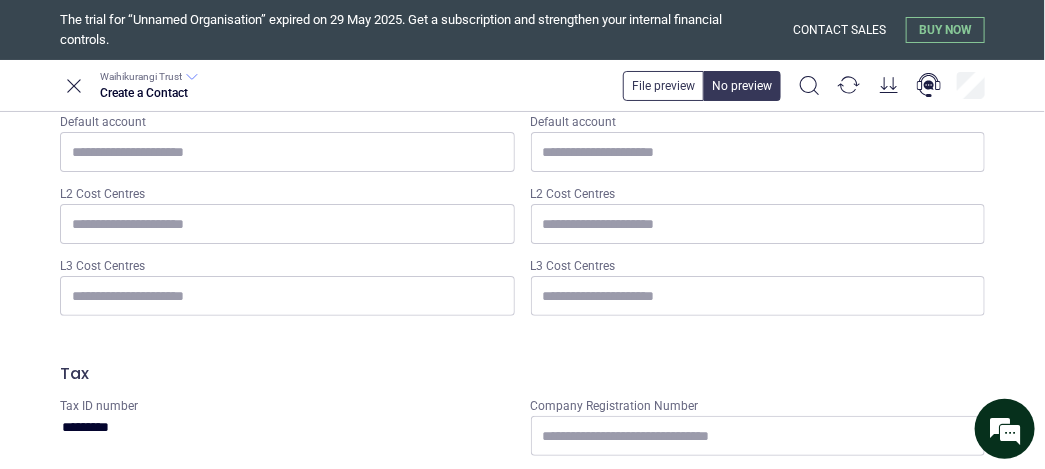 type on "*********" 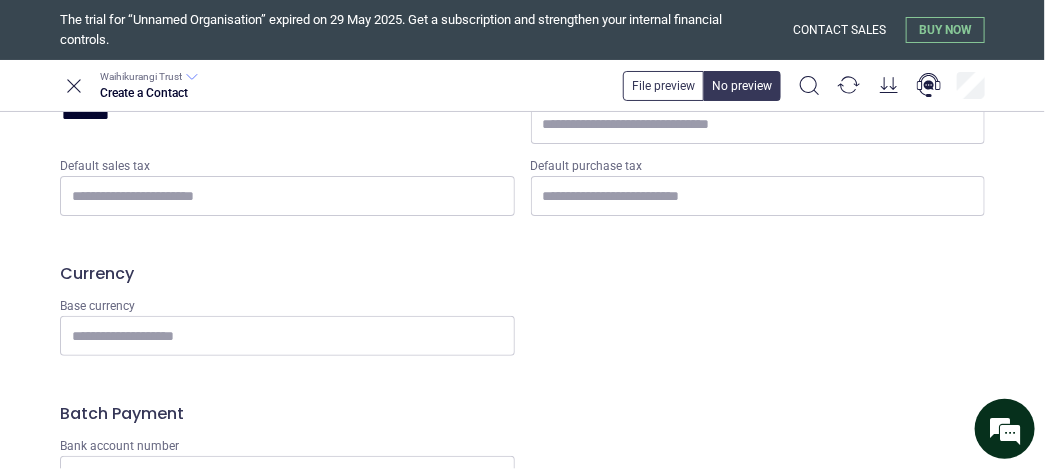 scroll, scrollTop: 1874, scrollLeft: 0, axis: vertical 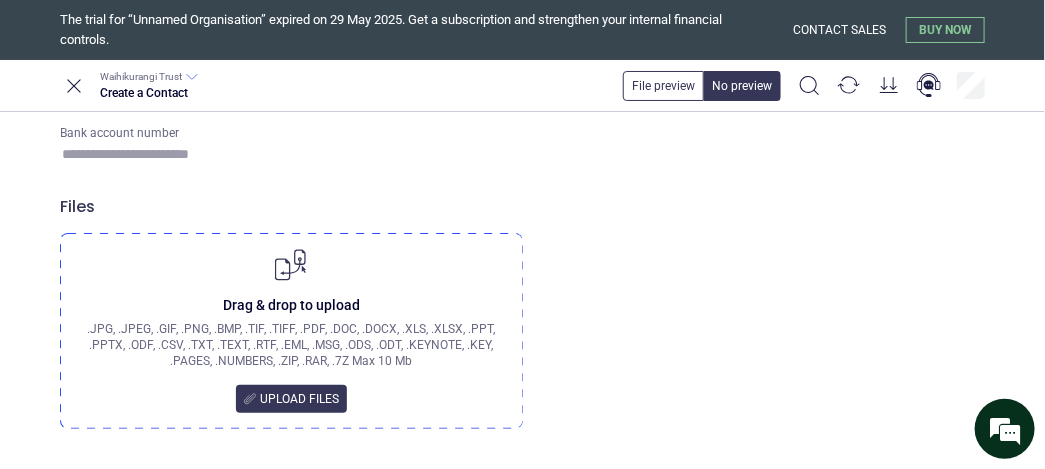 click on "Bank account number" at bounding box center (287, 154) 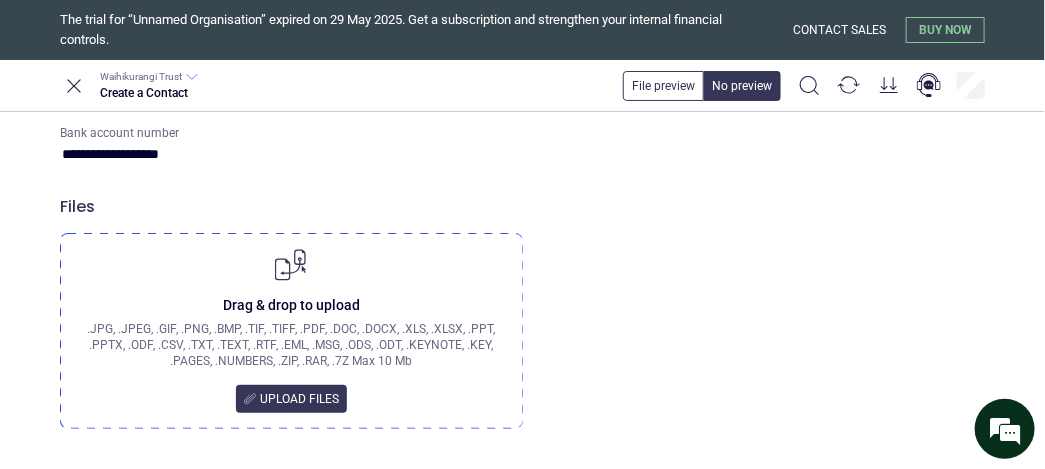 click on "Files Drag & drop to upload .JPG, .JPEG, .GIF, .PNG, .BMP, .TIF, .TIFF, .PDF, .DOC, .DOCX, .XLS, .XLSX, .PPT, .PPTX, .ODF, .CSV, .TXT, .TEXT, .RTF, .EML, .MSG, .ODS, .ODT, .KEYNOTE, .KEY, .PAGES, .NUMBERS, .ZIP, .RAR, .7Z Max 10 Mb Upload files" at bounding box center (522, 313) 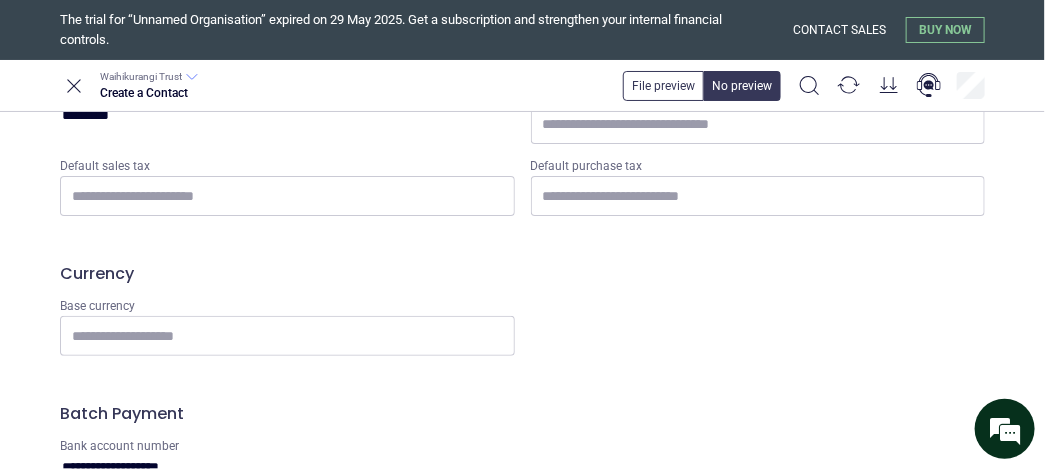 scroll, scrollTop: 1249, scrollLeft: 0, axis: vertical 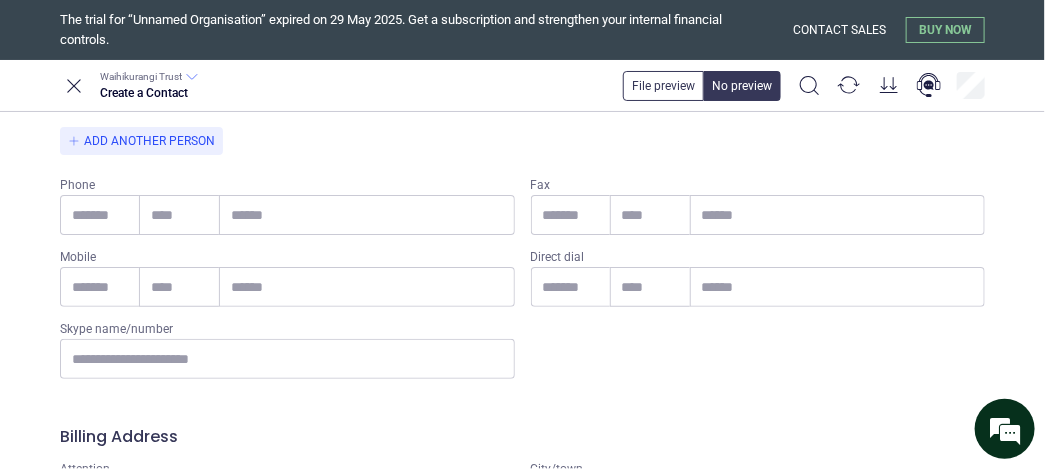 click on "Email" at bounding box center [287, 108] 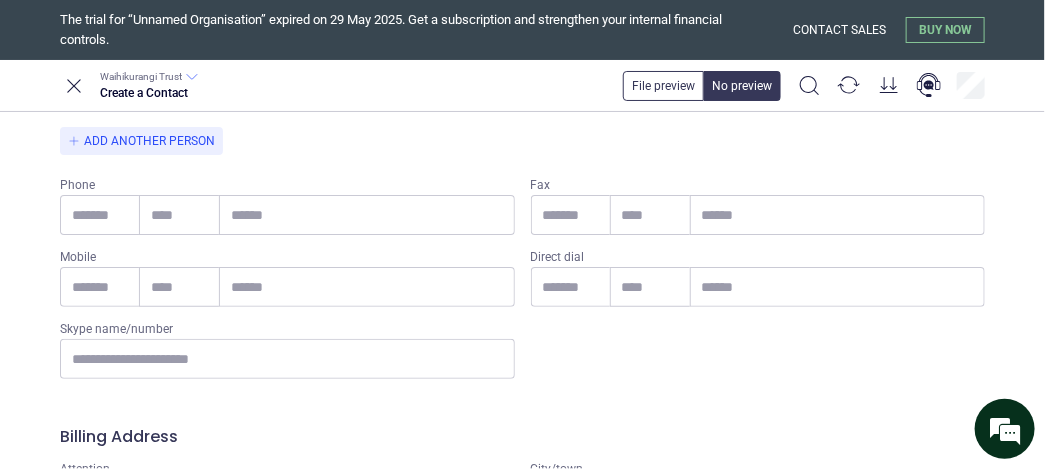 type on "**********" 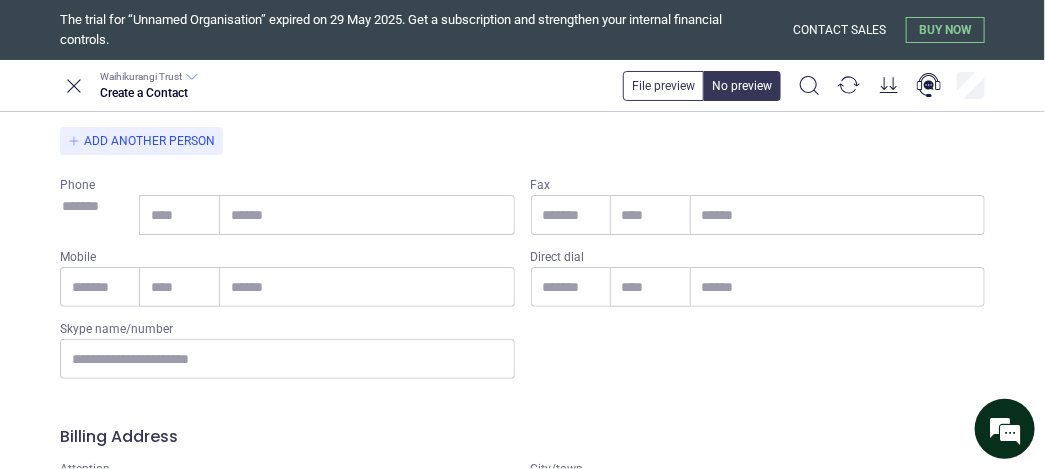 click at bounding box center (100, 206) 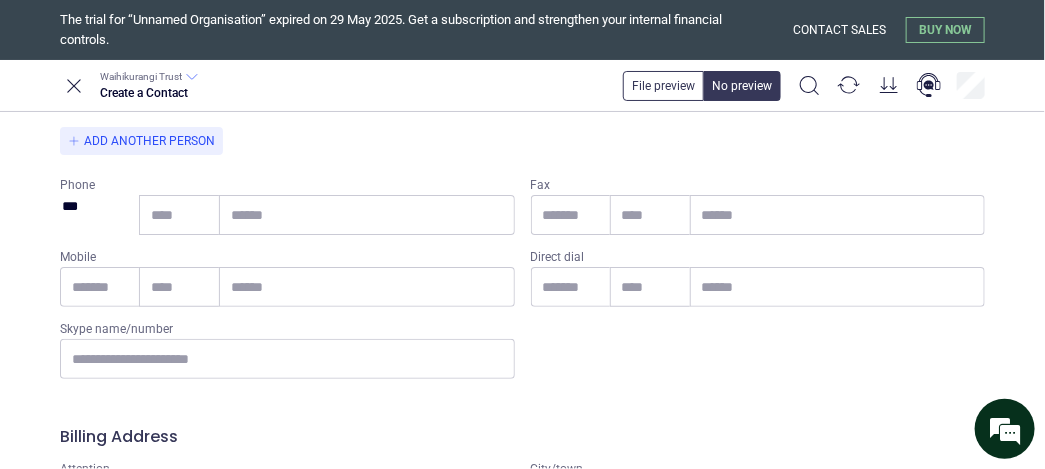 type on "***" 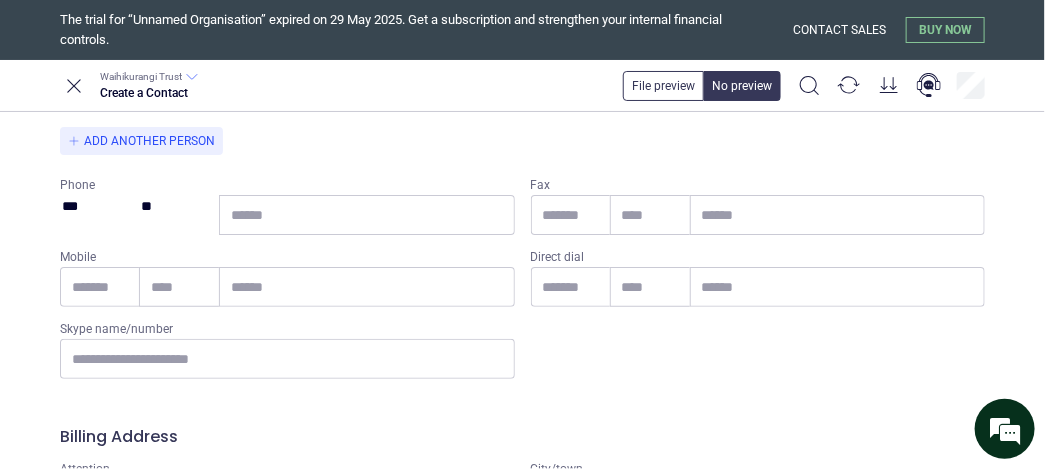 type on "**" 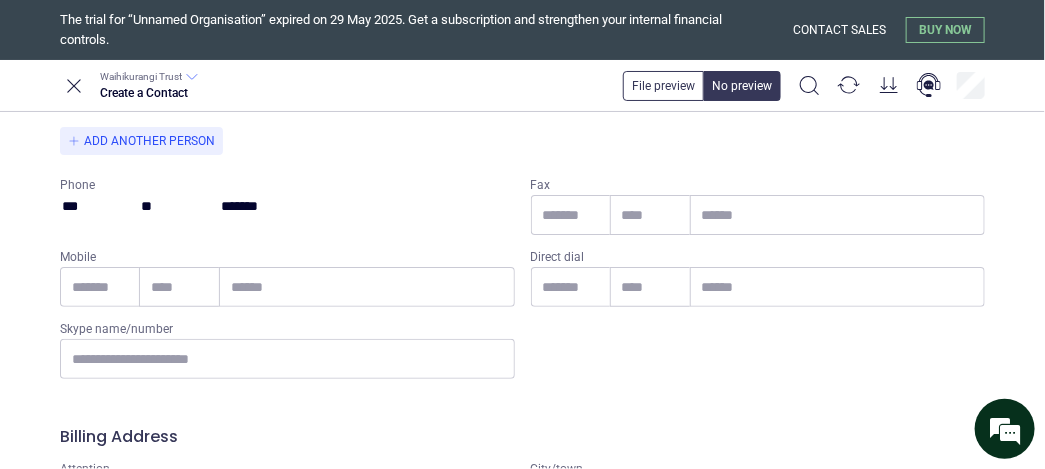 type on "*******" 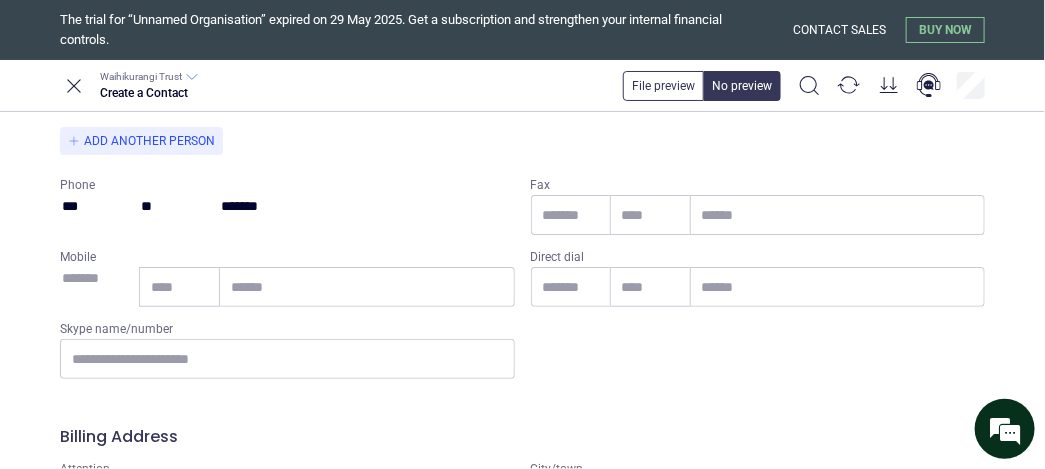 click at bounding box center (100, 278) 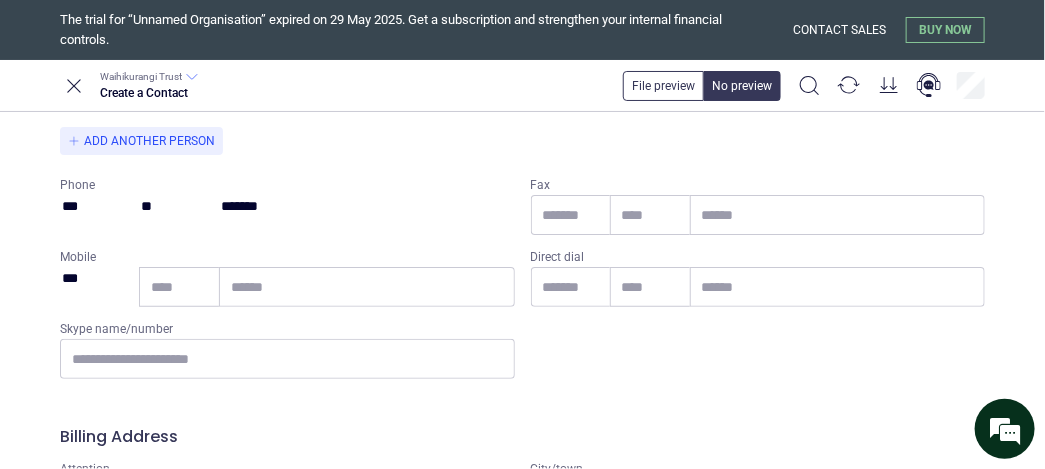 type on "***" 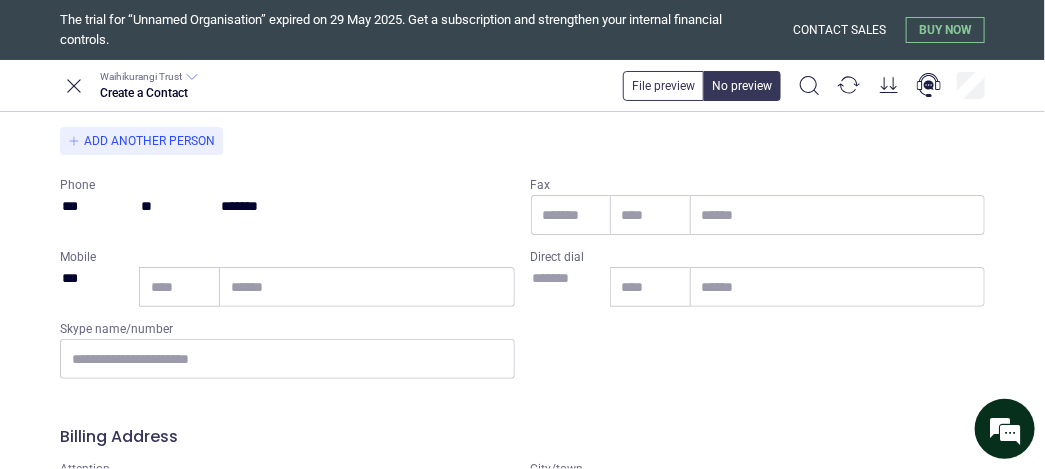 click at bounding box center [571, 278] 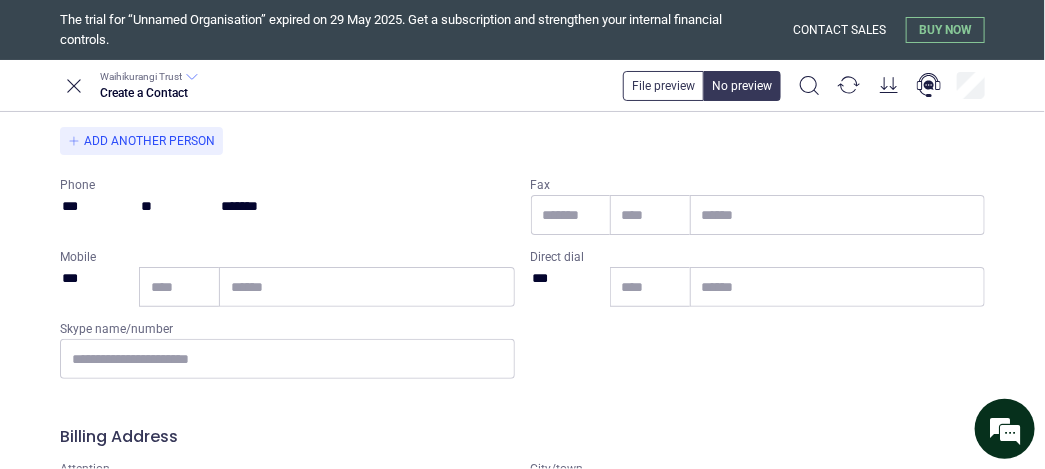 type on "***" 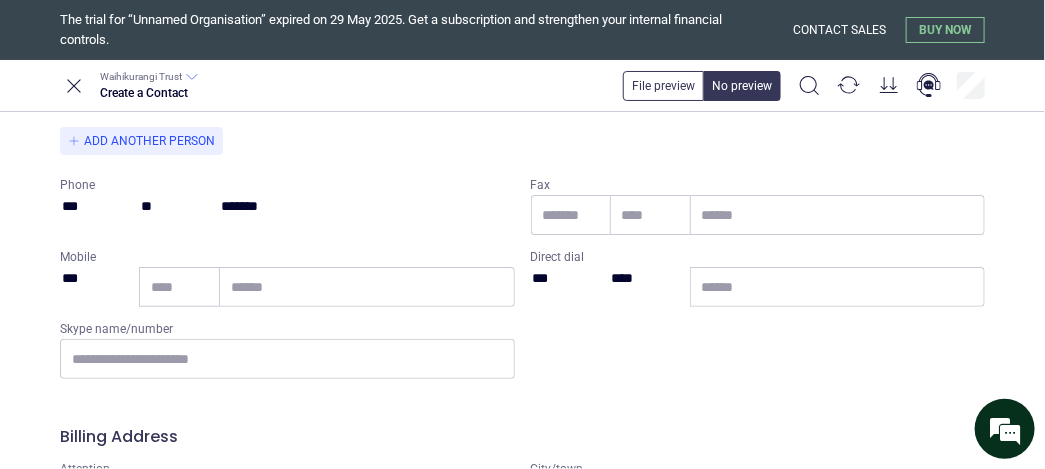 type on "****" 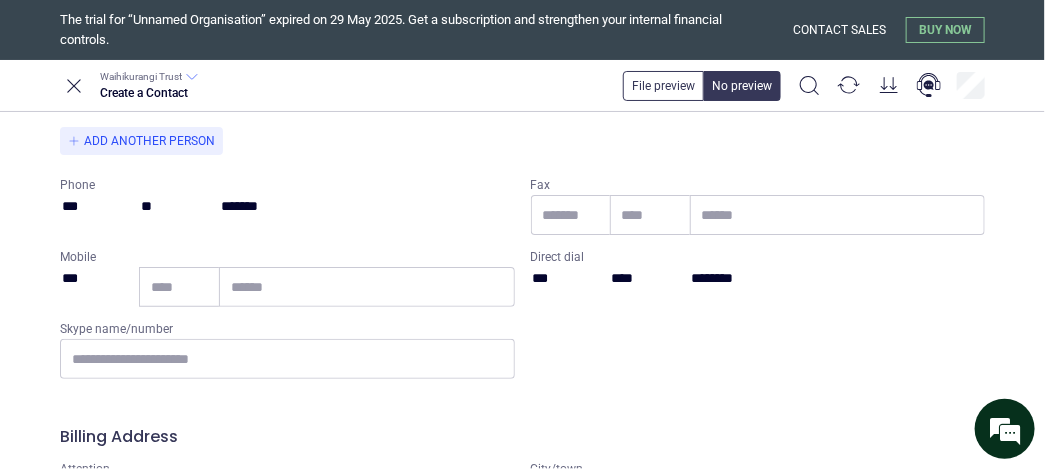 type on "********" 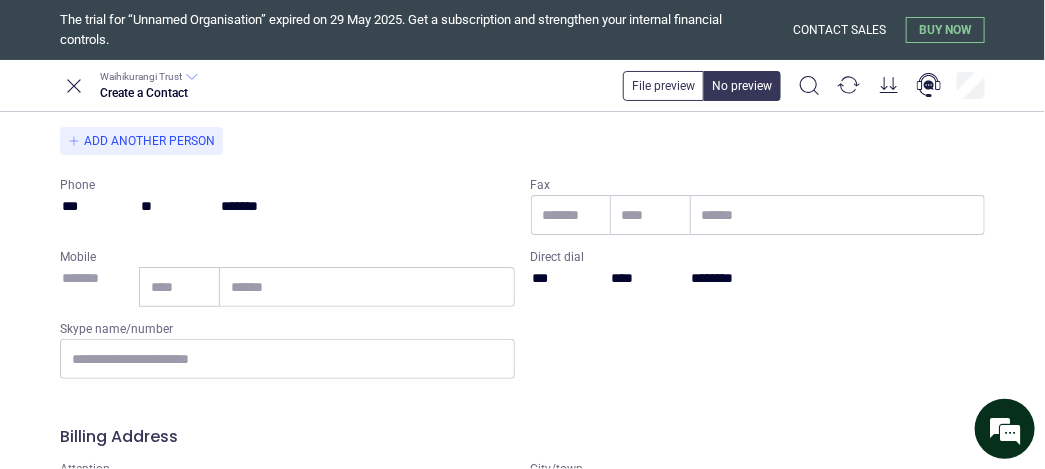 scroll, scrollTop: 0, scrollLeft: 0, axis: both 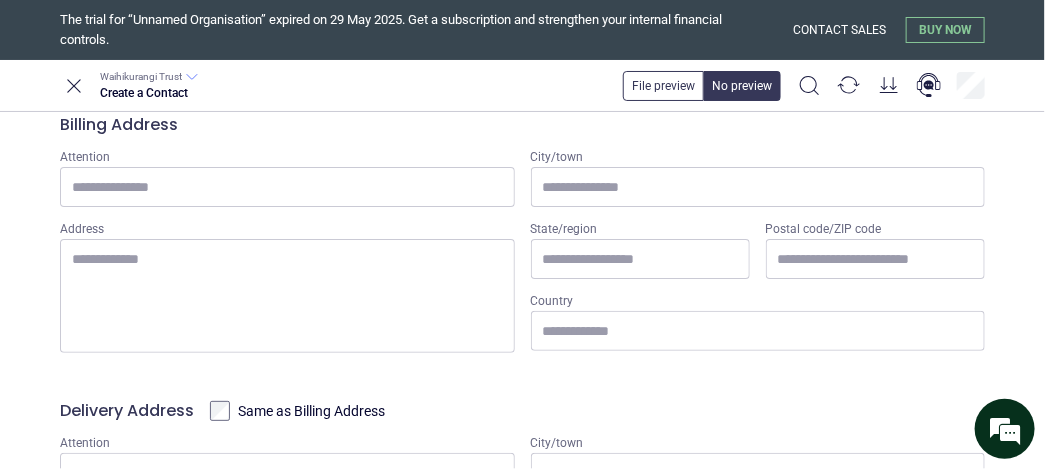 drag, startPoint x: 317, startPoint y: 302, endPoint x: 618, endPoint y: 432, distance: 327.87344 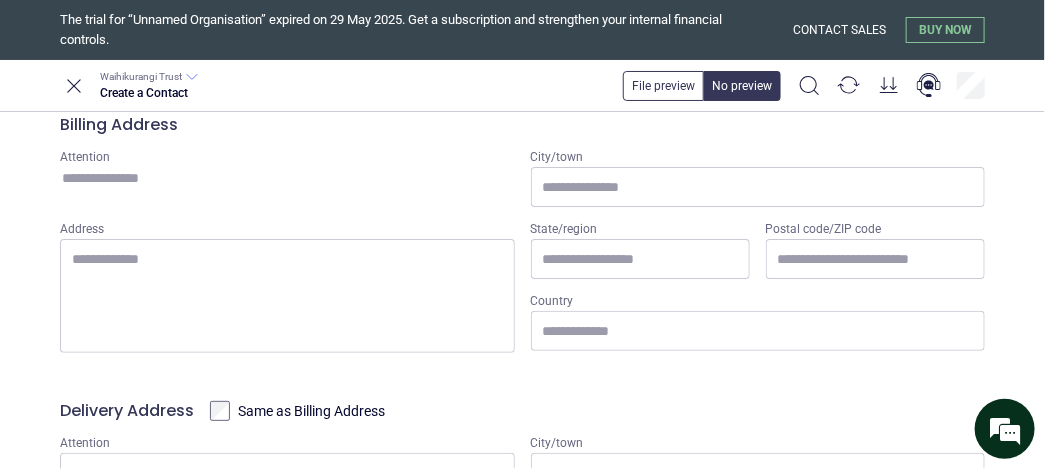 click on "Attention" at bounding box center [287, 178] 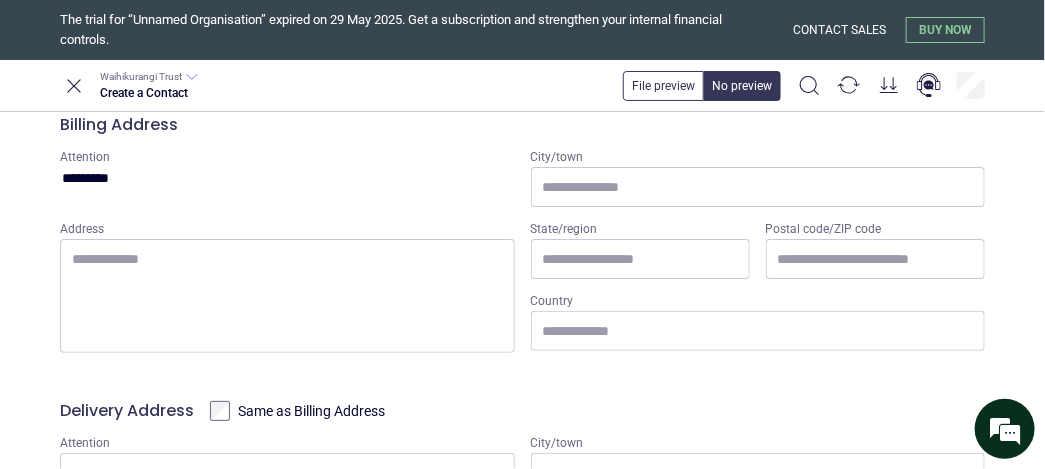 type on "********" 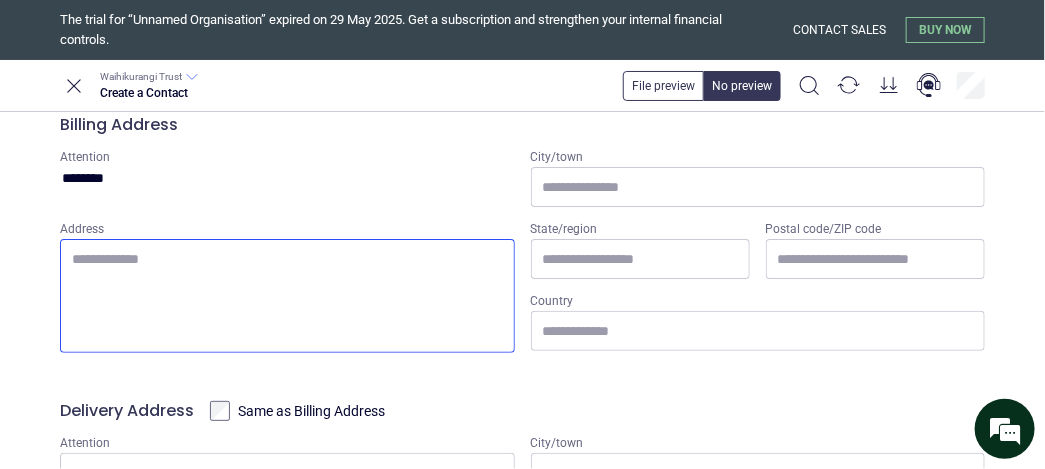 type on "********" 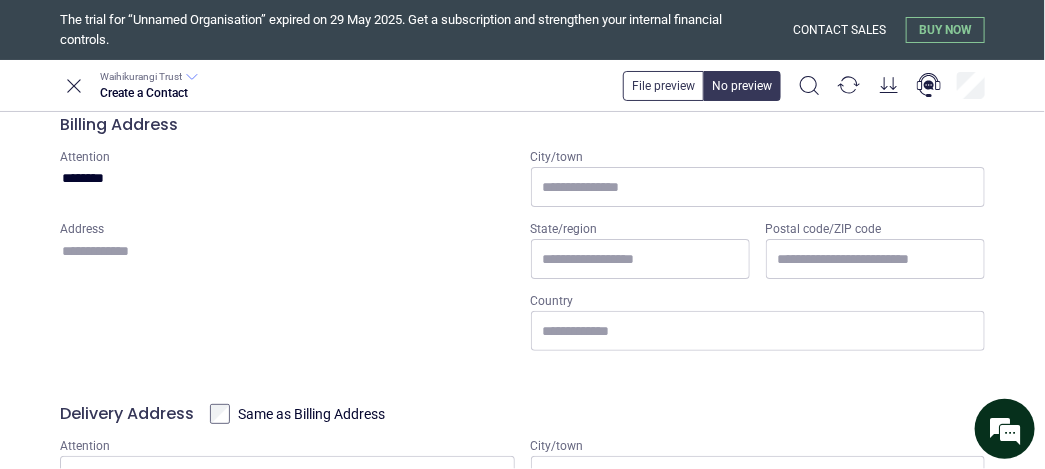 click on "Address" at bounding box center [287, 295] 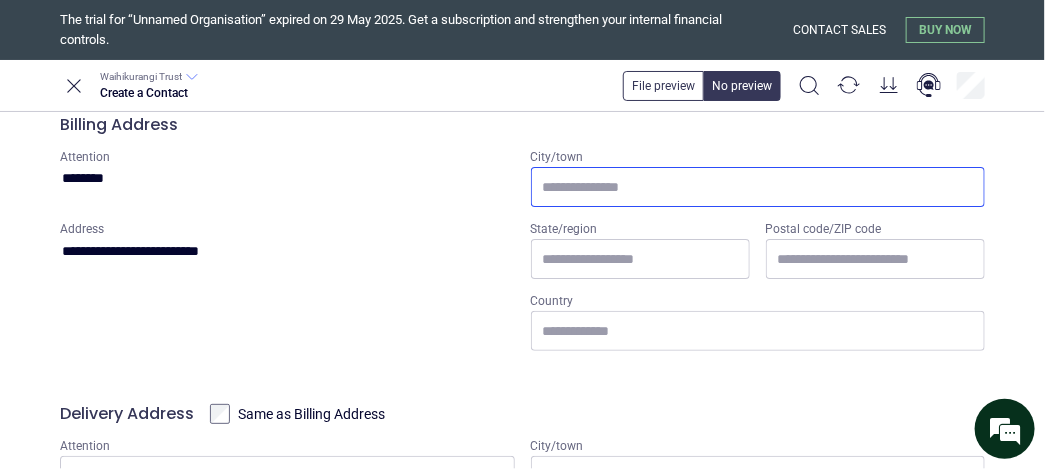 type on "**********" 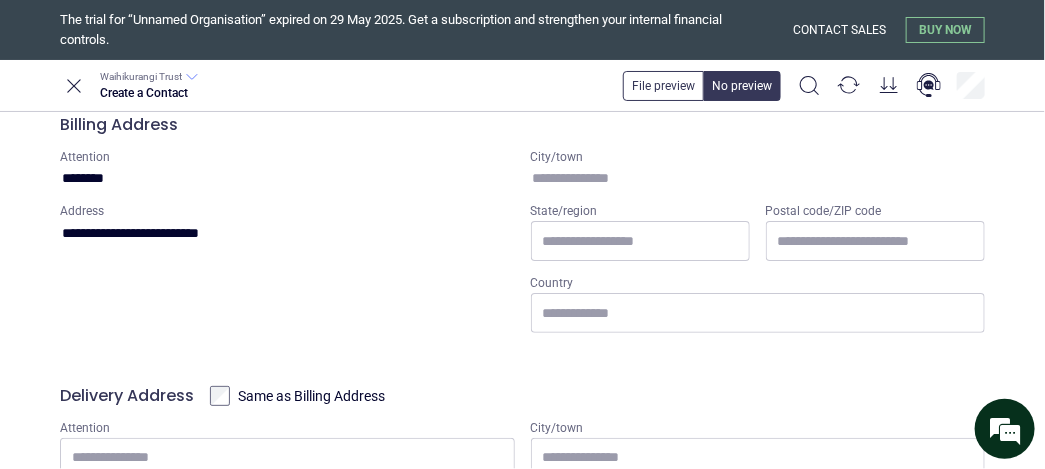 click on "City/town" at bounding box center (758, 178) 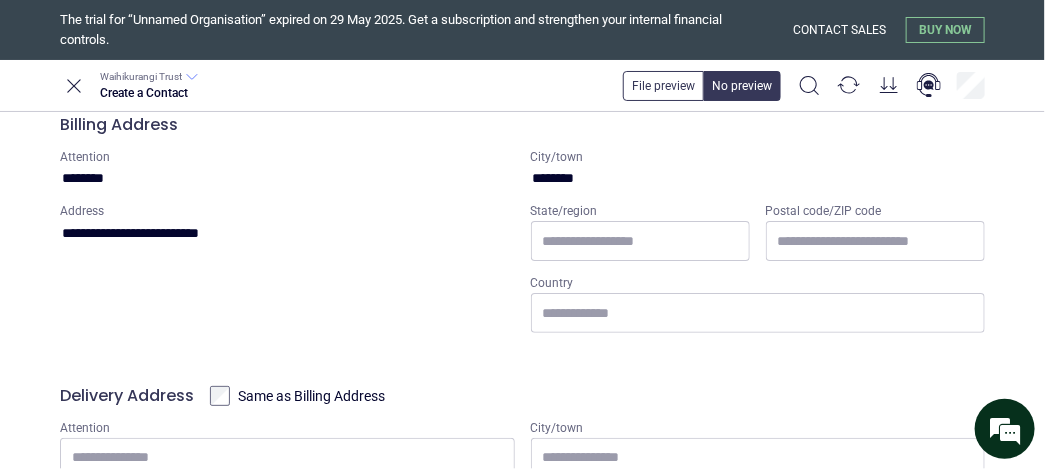 type on "********" 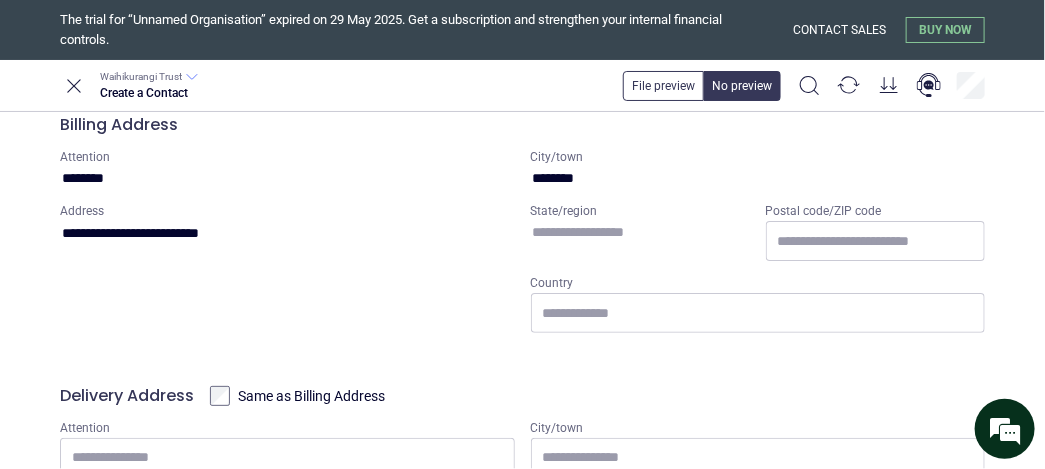 type on "*" 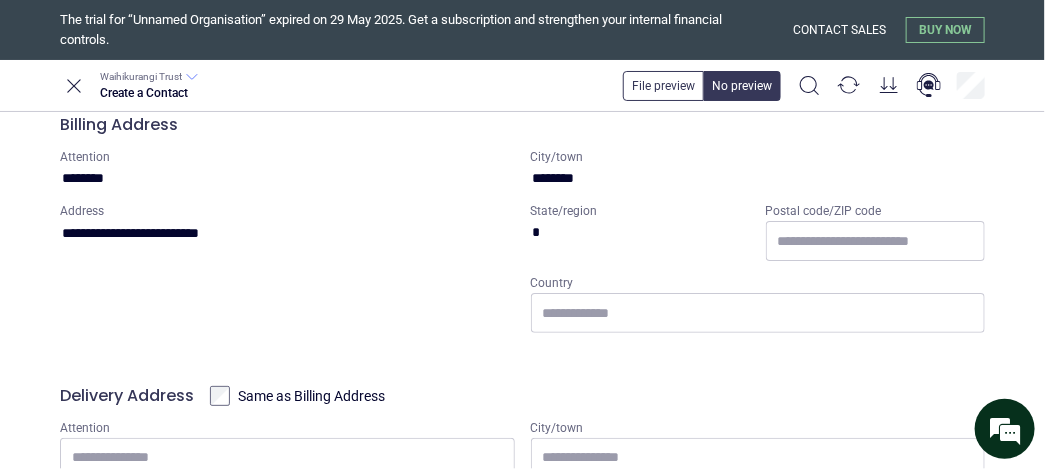 type 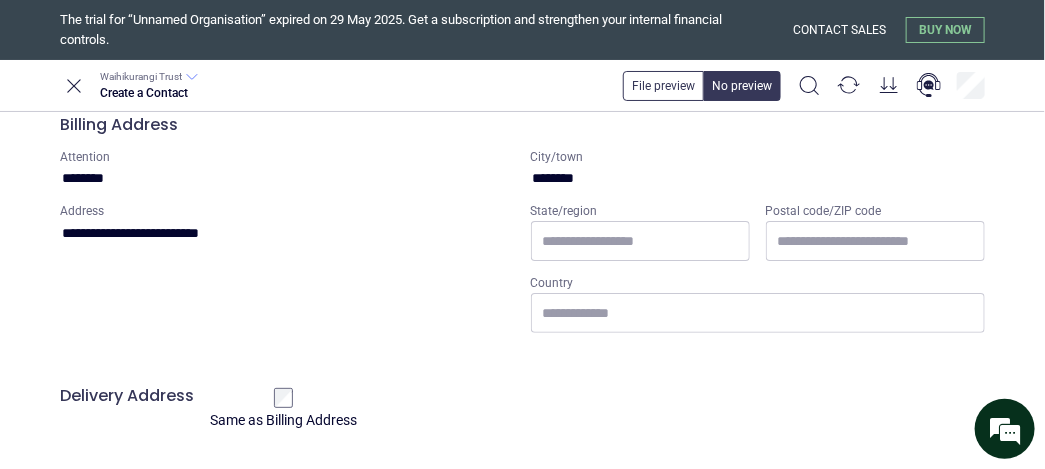 scroll, scrollTop: 937, scrollLeft: 0, axis: vertical 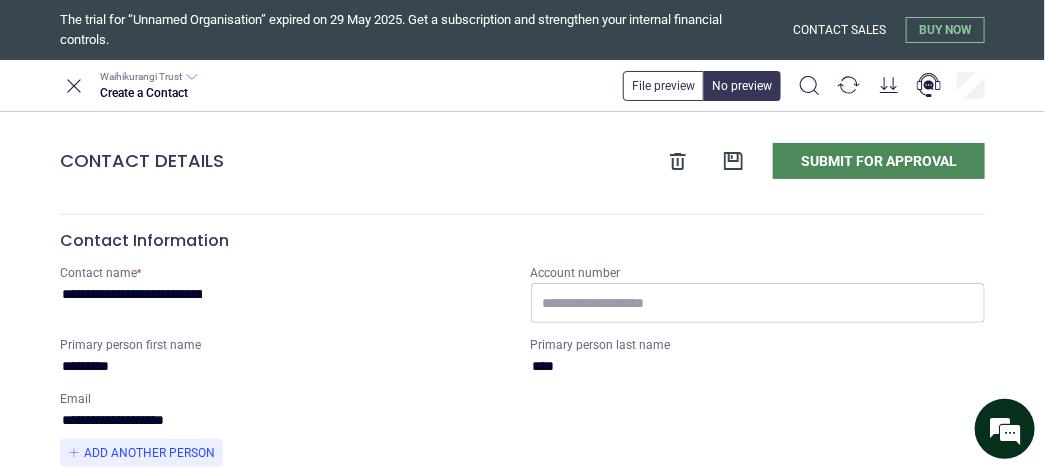 click on "Waihikurangi Trust Create a Contact File preview No preview" at bounding box center (522, 86) 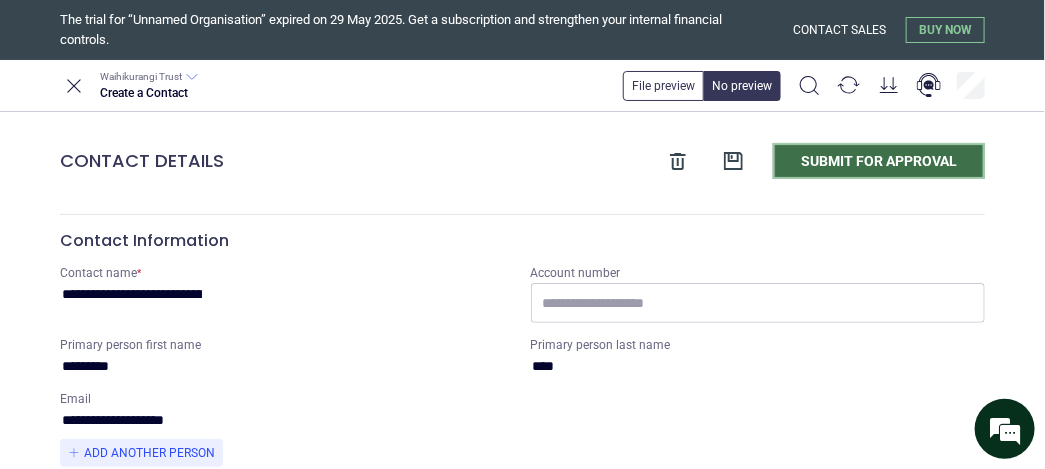 click on "Submit for approval" at bounding box center (879, 161) 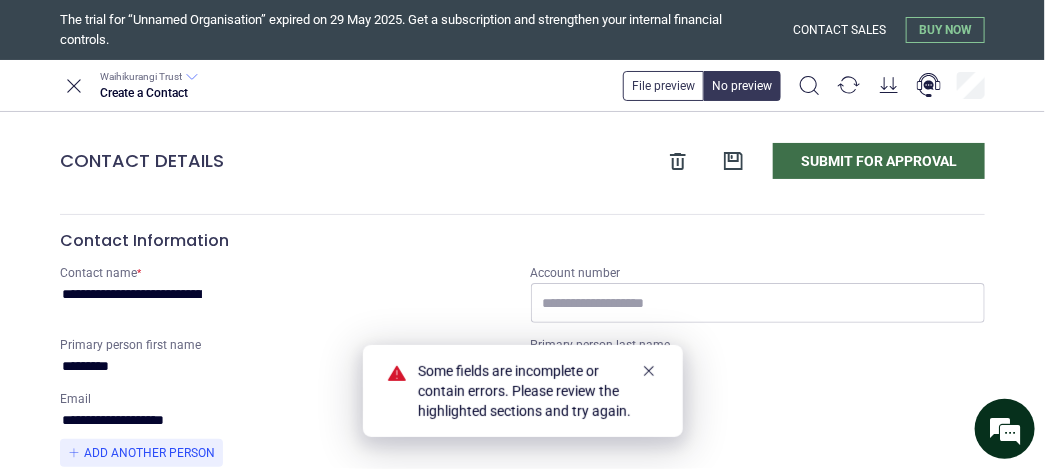 scroll, scrollTop: 344, scrollLeft: 0, axis: vertical 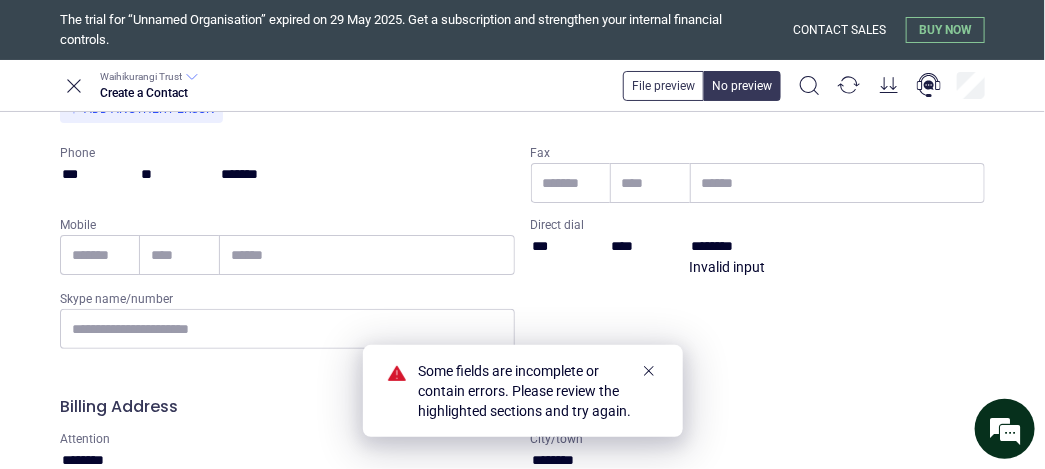 click 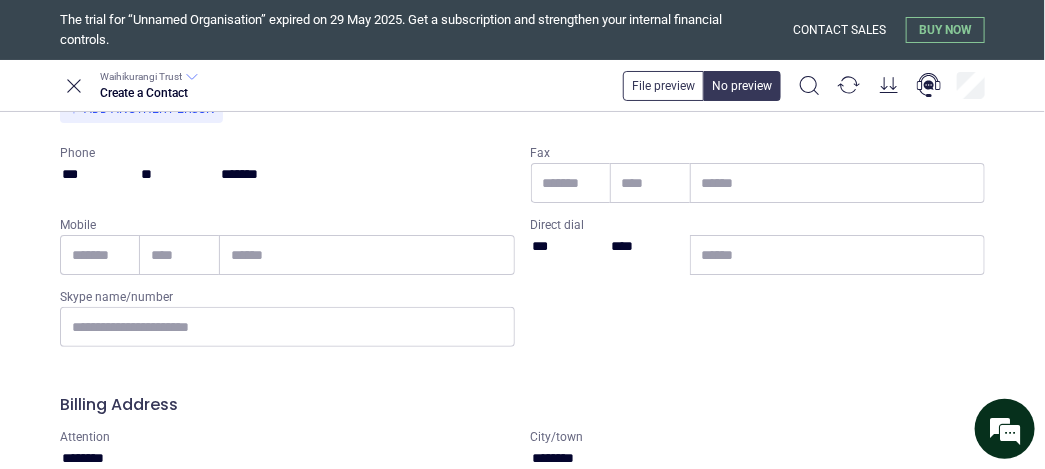 click 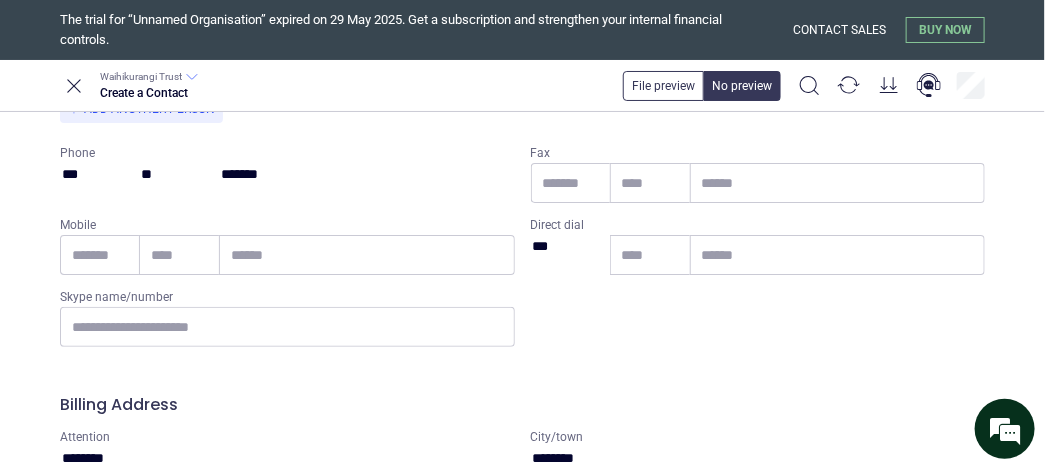 click 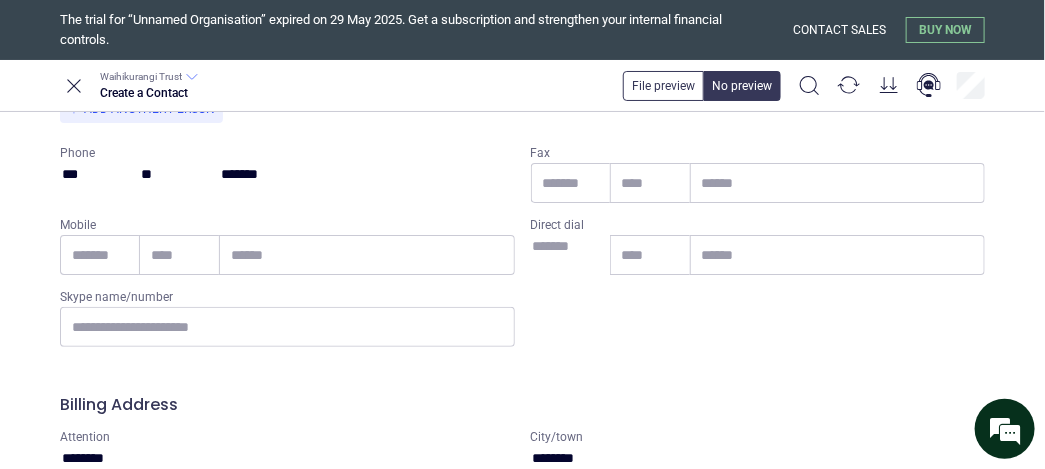 scroll, scrollTop: 32, scrollLeft: 0, axis: vertical 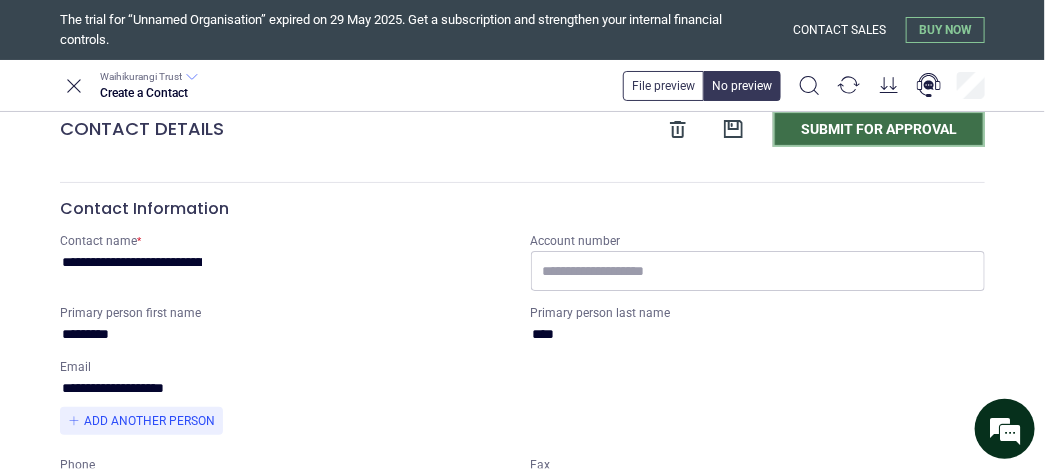 click on "Submit for approval" at bounding box center [879, 129] 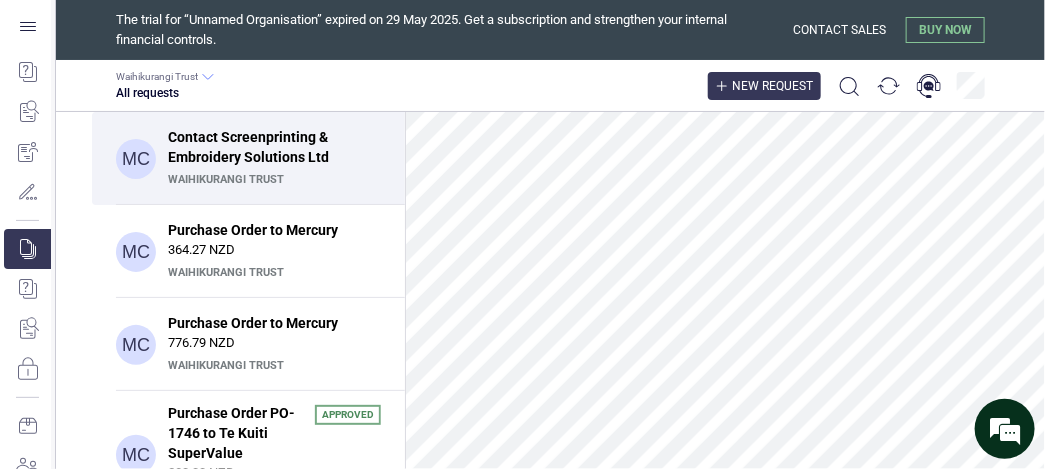 click on "New request" at bounding box center (772, 86) 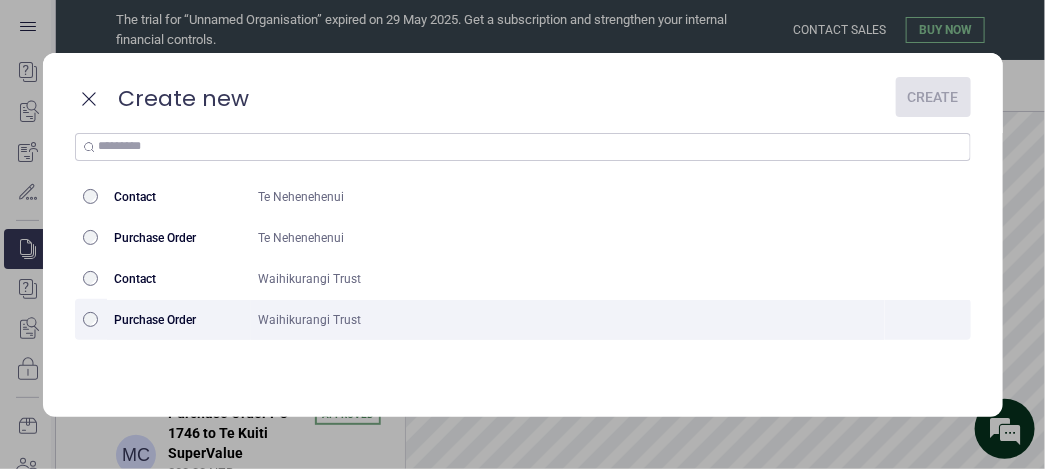 click on "Waihikurangi Trust" at bounding box center (568, 320) 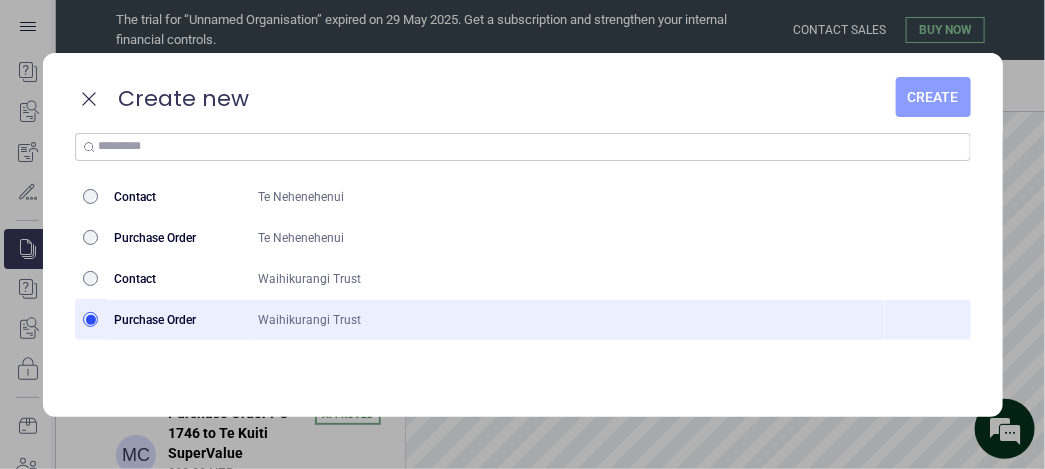 click on "Create" at bounding box center (933, 97) 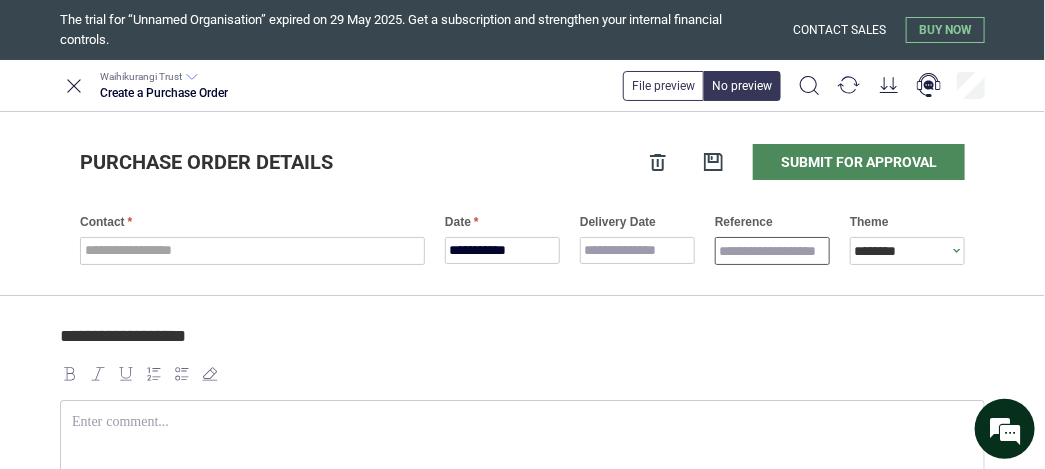 click on "Reference" at bounding box center (772, 251) 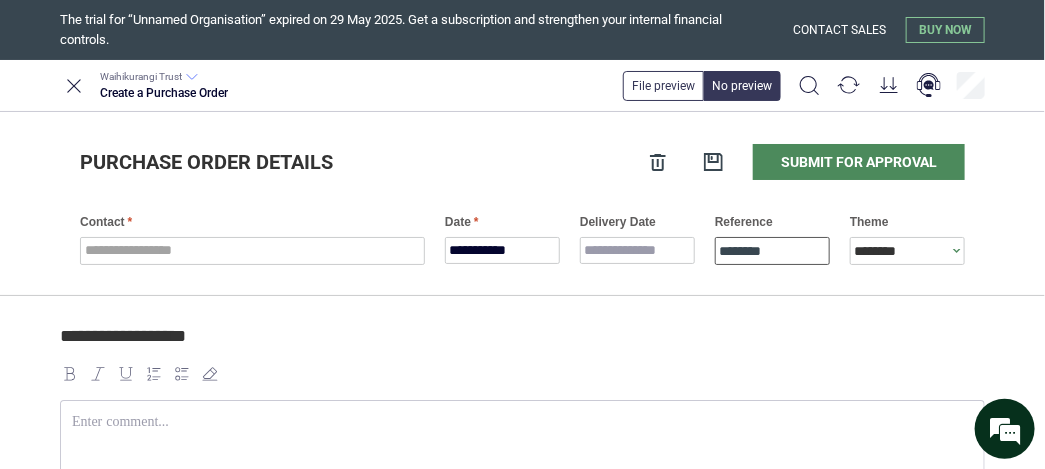 type on "********" 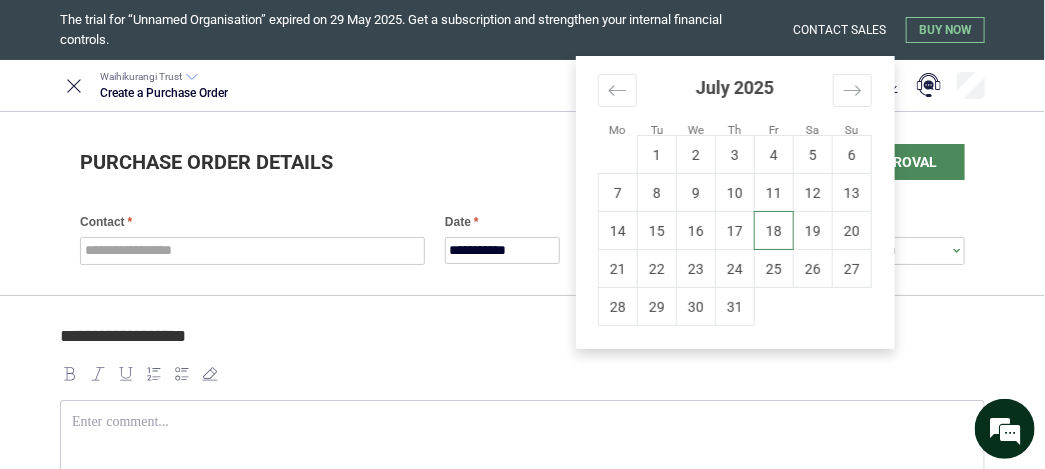 click on "**********" at bounding box center [522, 234] 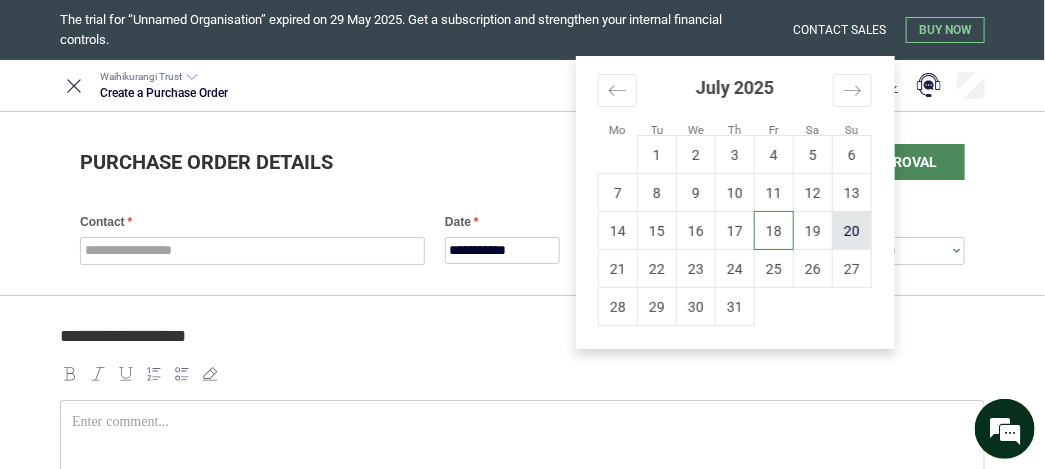 click on "20" at bounding box center [852, 231] 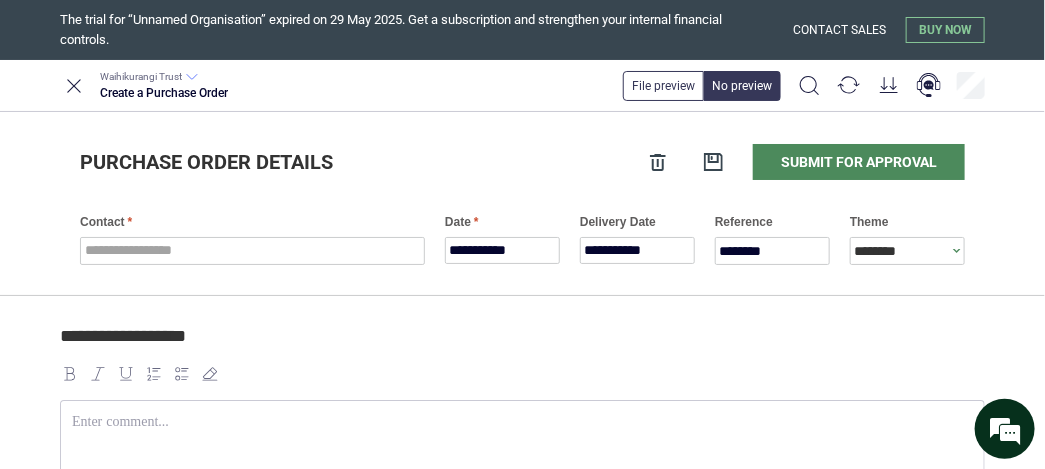 click at bounding box center (522, 422) 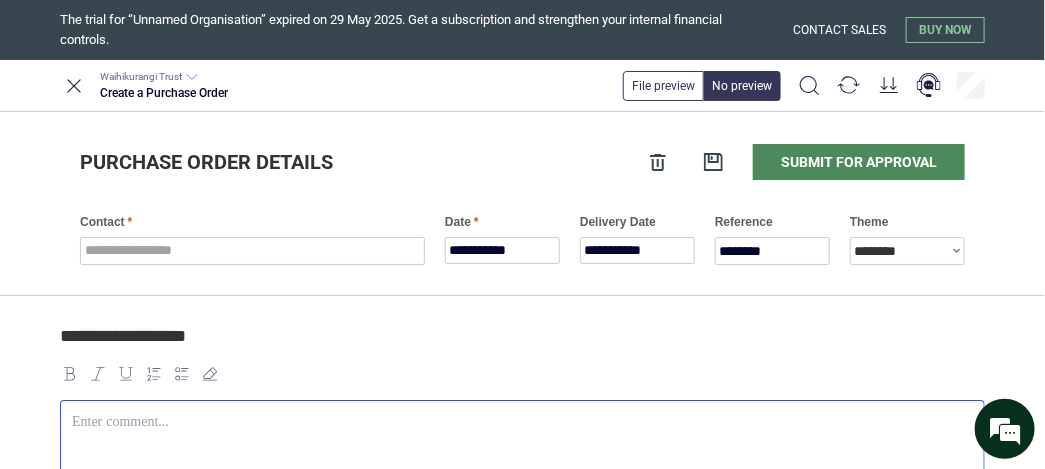 paste 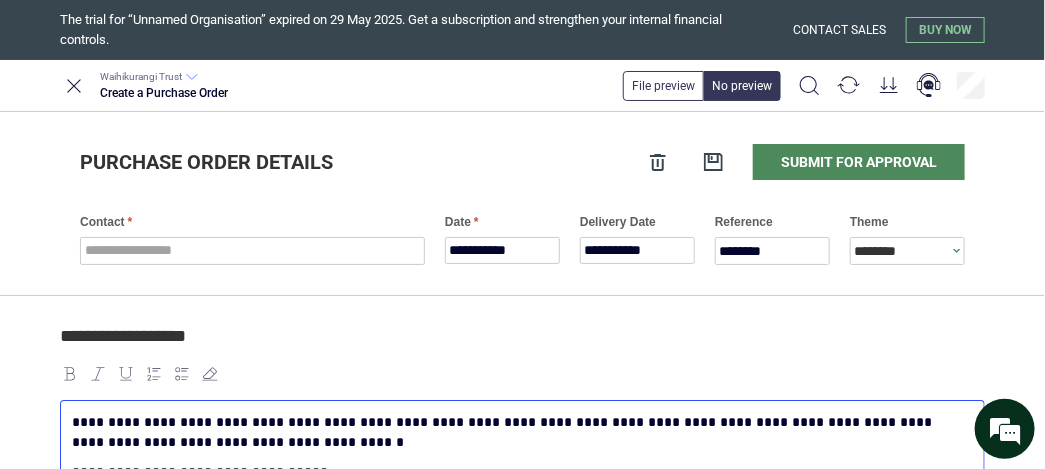 scroll, scrollTop: 45, scrollLeft: 0, axis: vertical 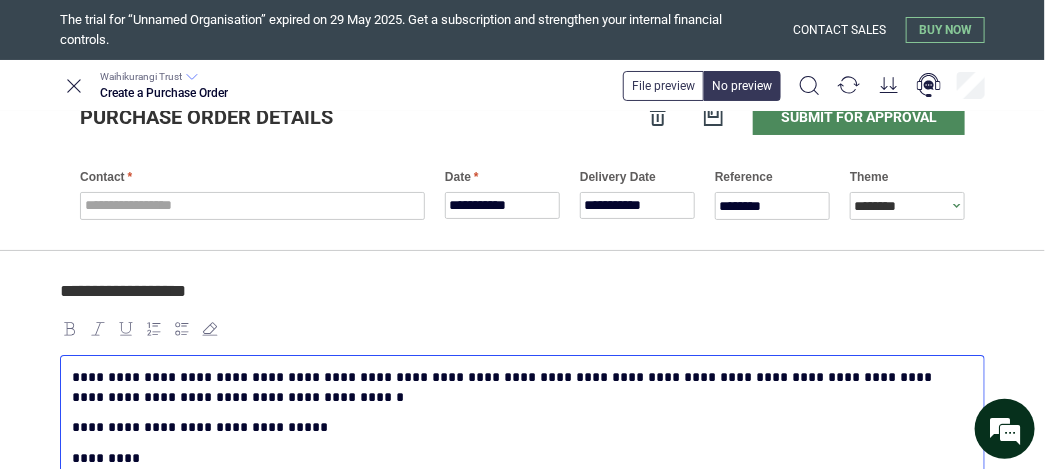 click on "**********" at bounding box center (519, 387) 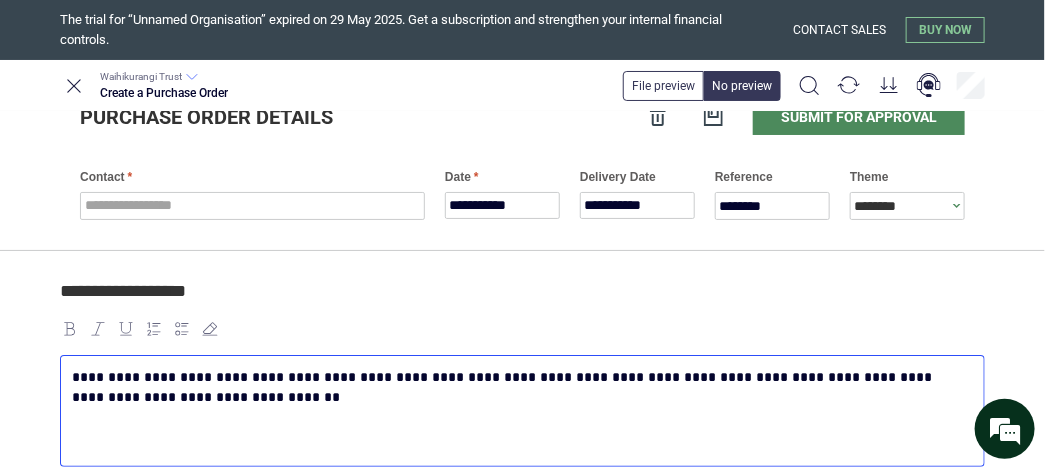click on "**********" at bounding box center (519, 387) 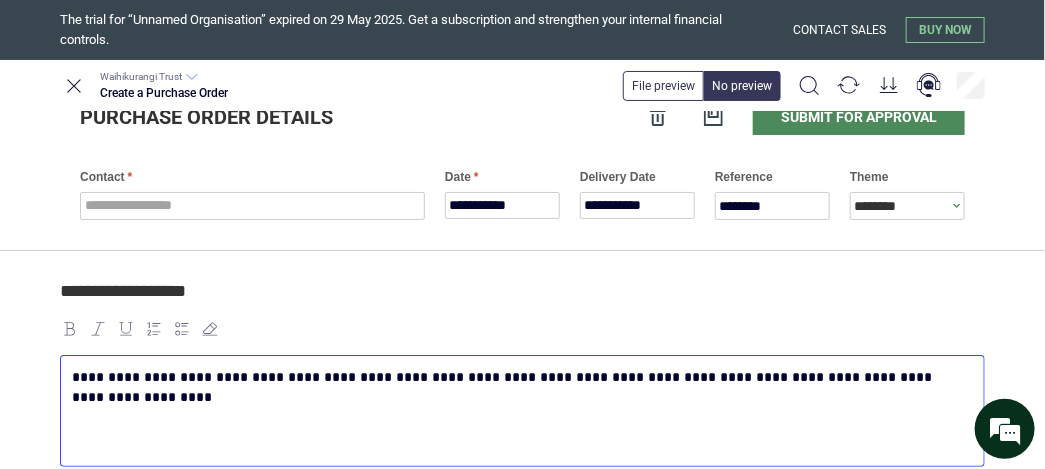 click on "**********" at bounding box center (519, 387) 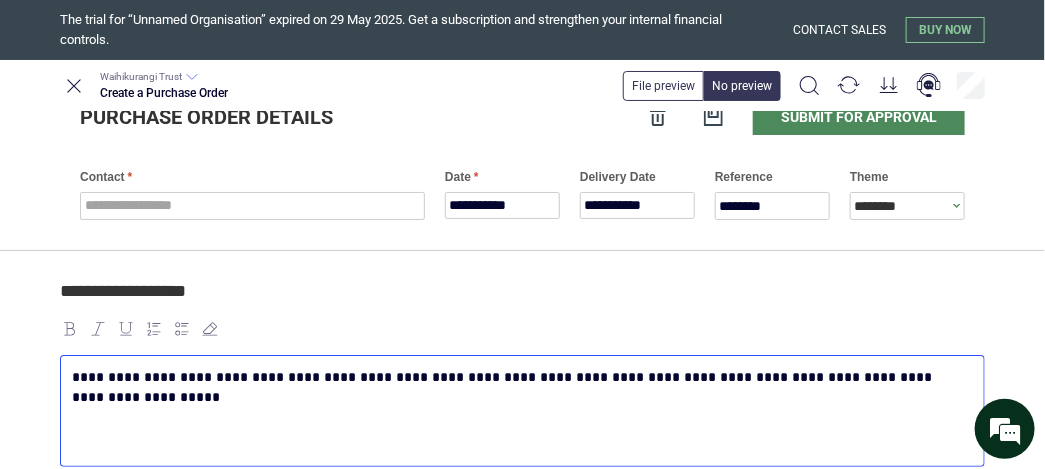 click on "**********" at bounding box center (519, 387) 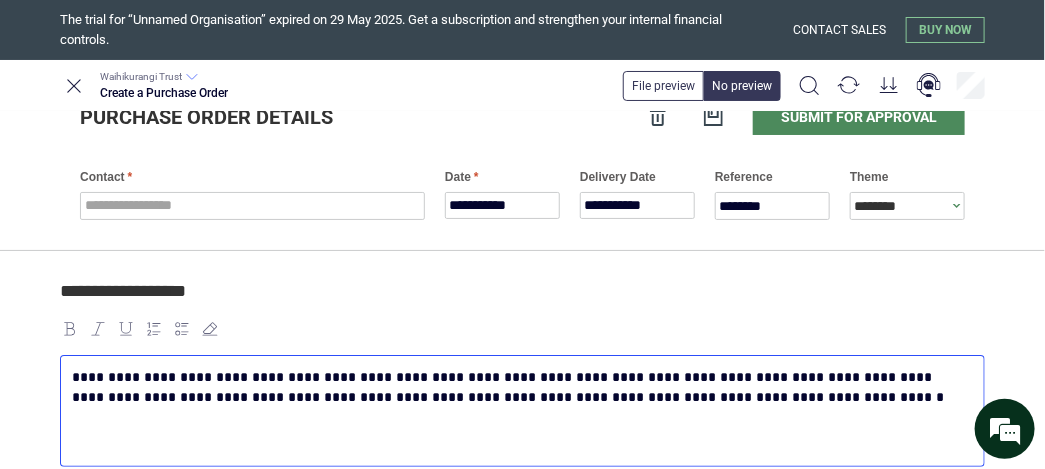 click on "**********" at bounding box center (519, 387) 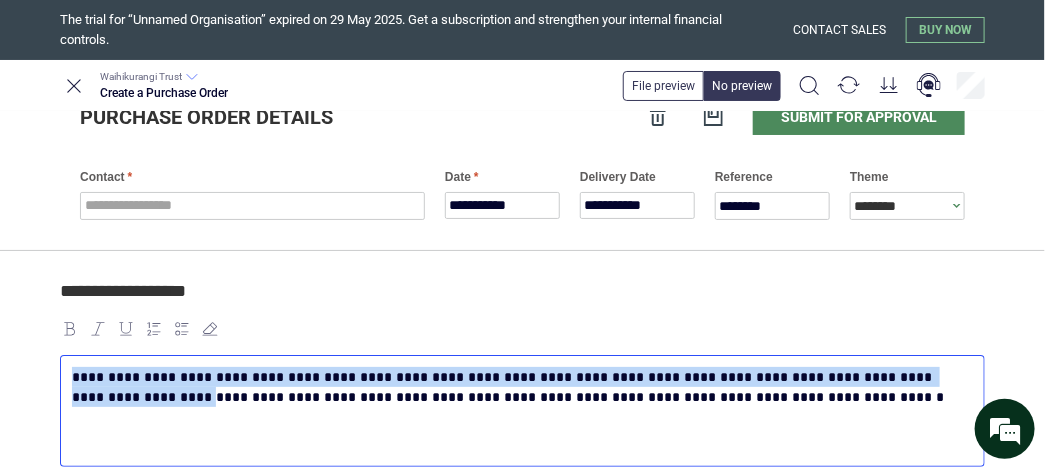 copy on "**********" 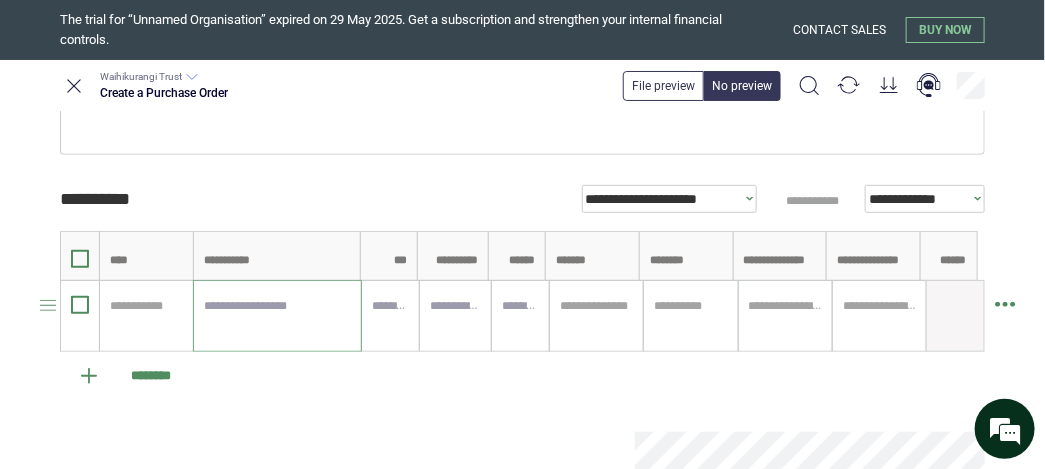 click at bounding box center (277, 316) 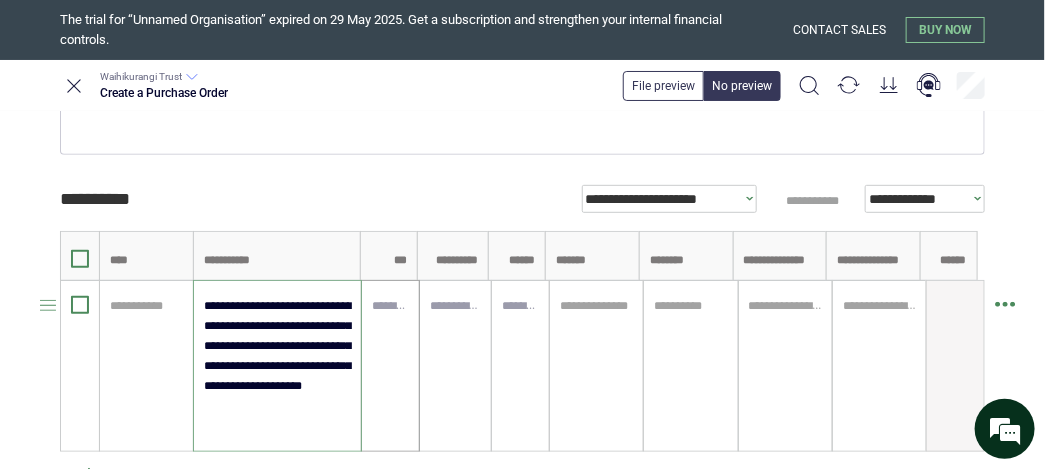 type on "**********" 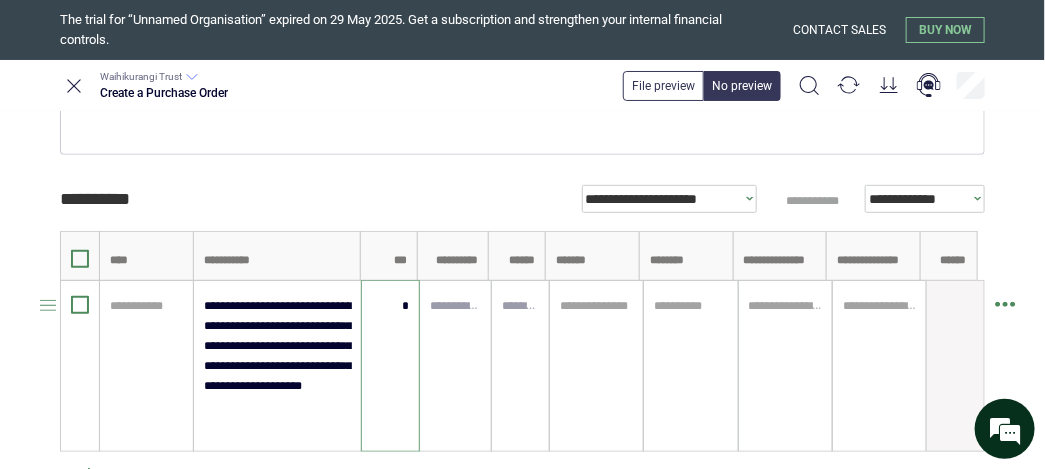 type on "****" 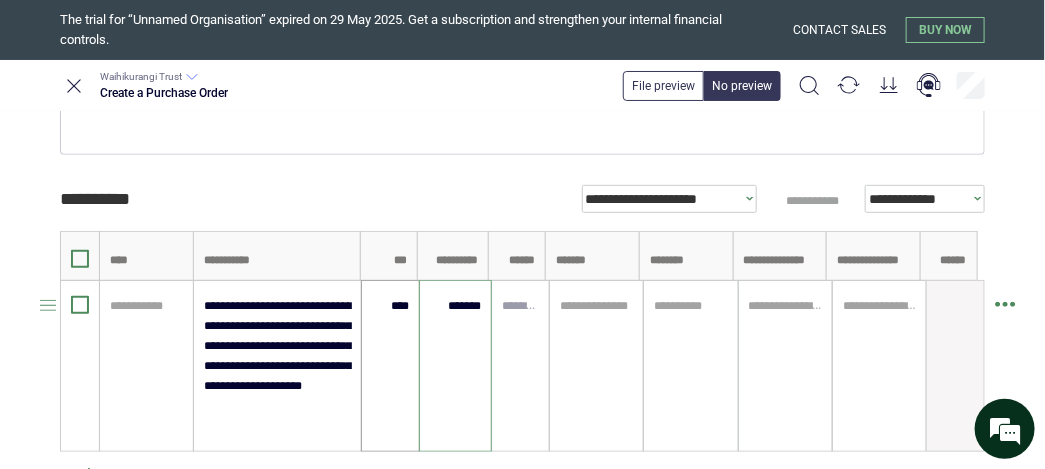 type on "********" 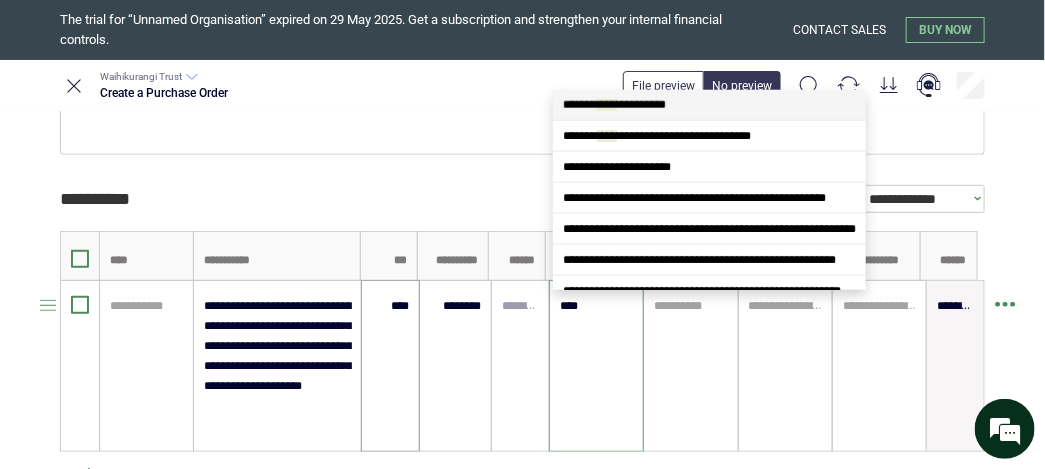 scroll, scrollTop: 0, scrollLeft: 0, axis: both 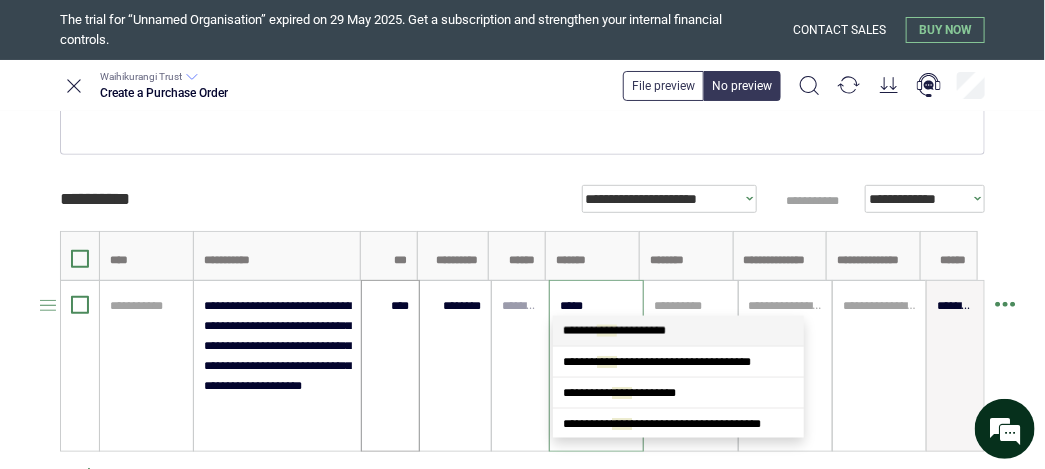 type on "******" 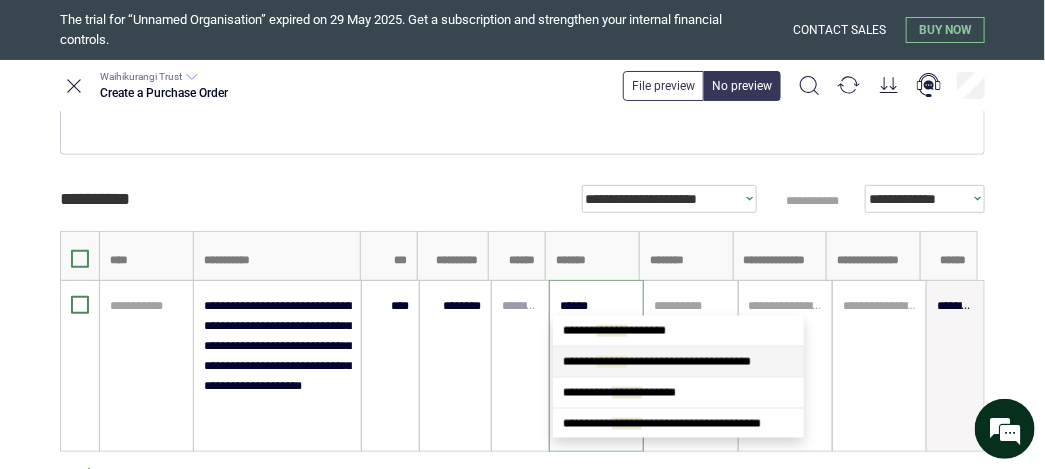 click on "**********" at bounding box center [657, 362] 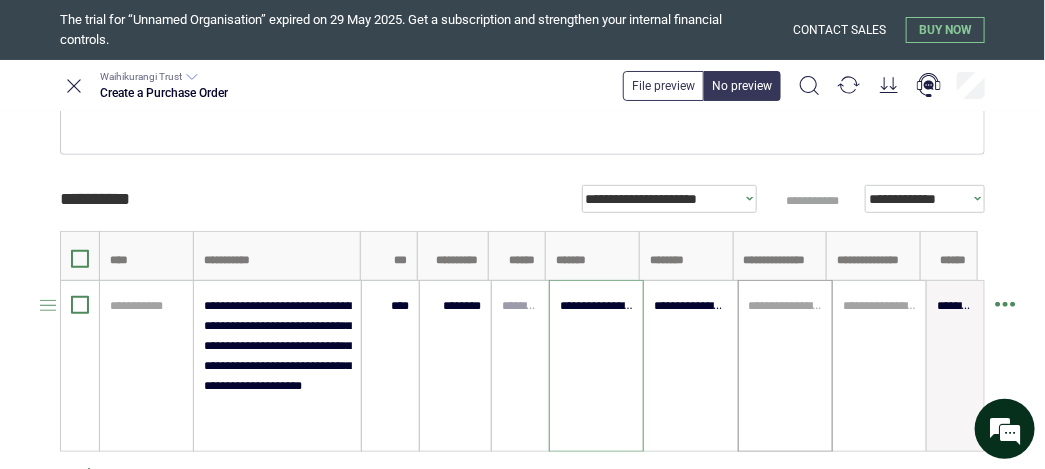 type on "**********" 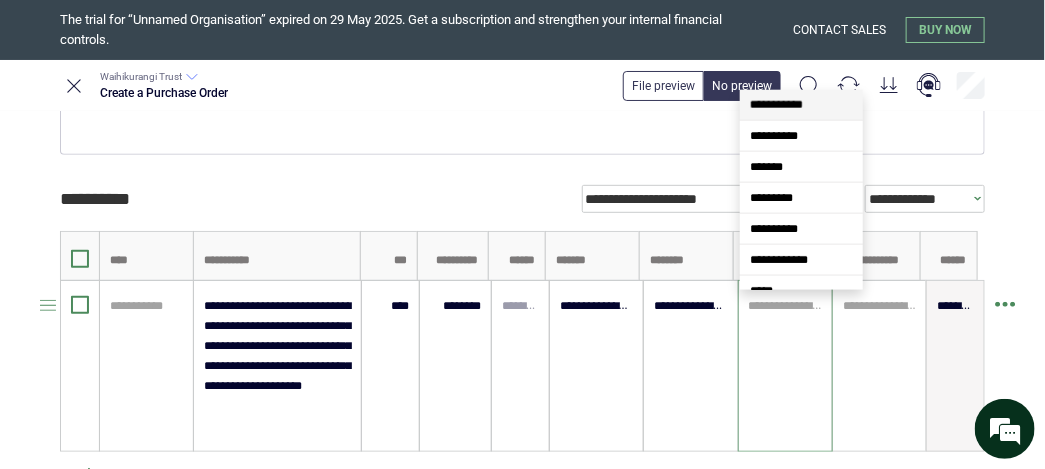 click at bounding box center (785, 306) 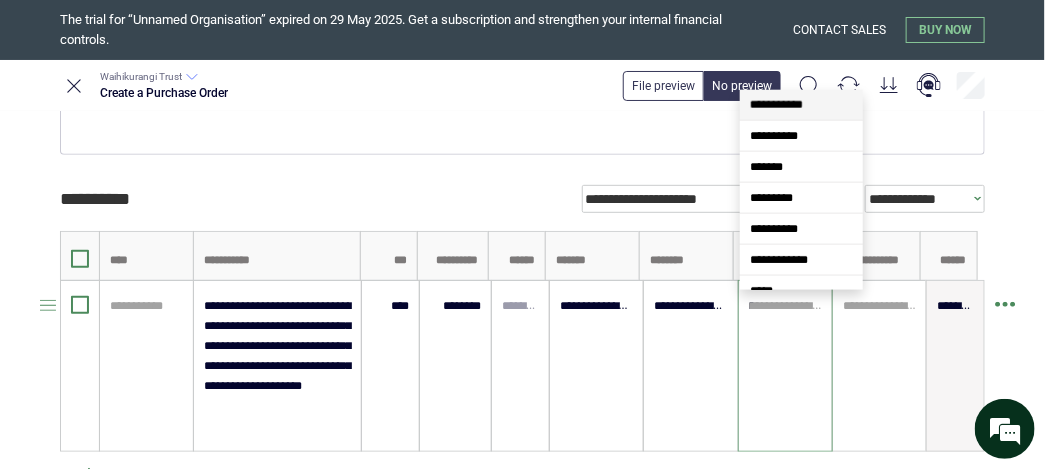 scroll, scrollTop: 0, scrollLeft: 0, axis: both 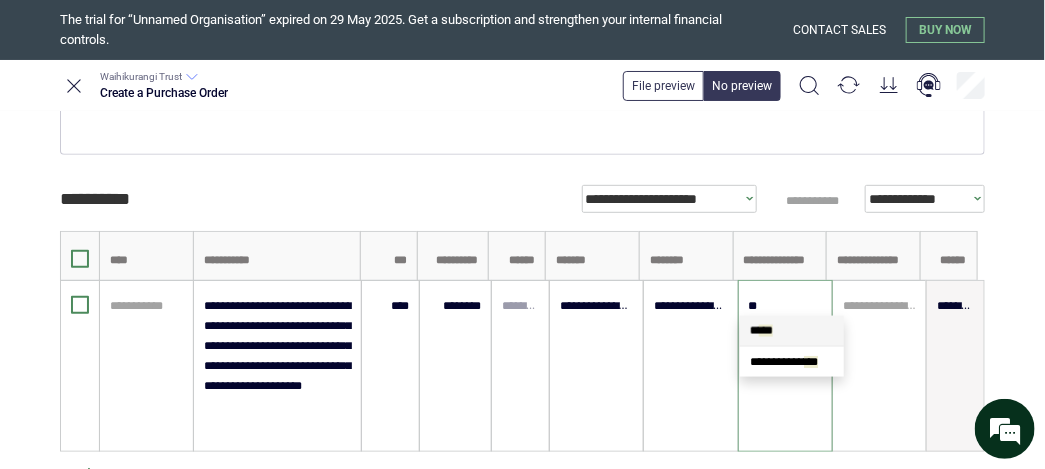 click on "* ** *" at bounding box center (792, 331) 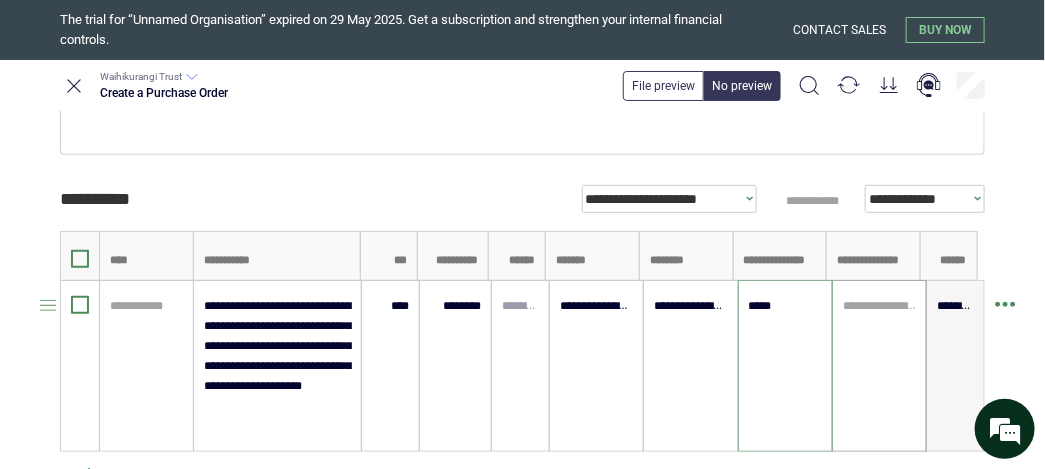 type on "*****" 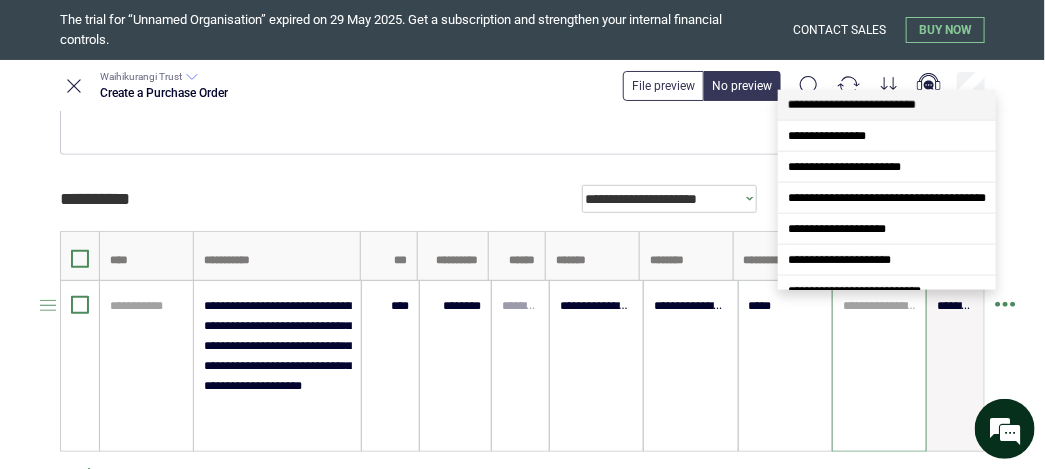 click at bounding box center [879, 306] 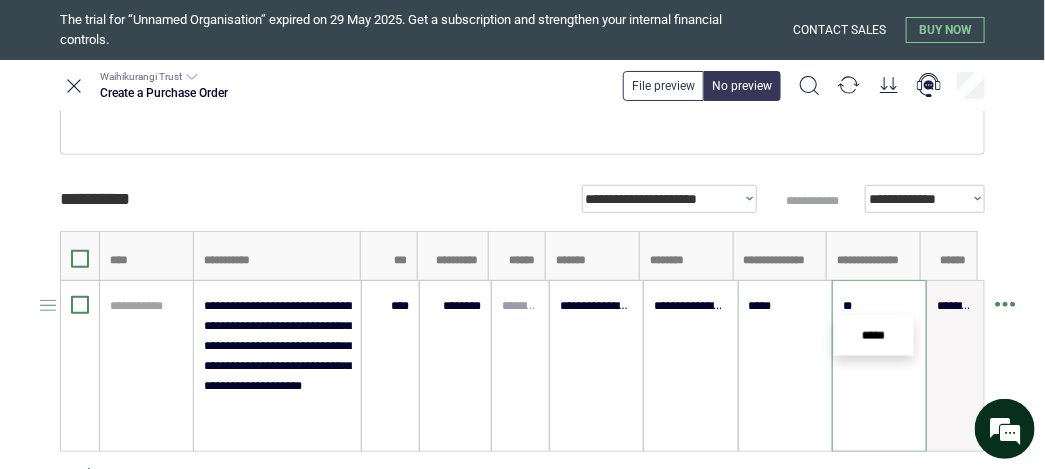 type on "*" 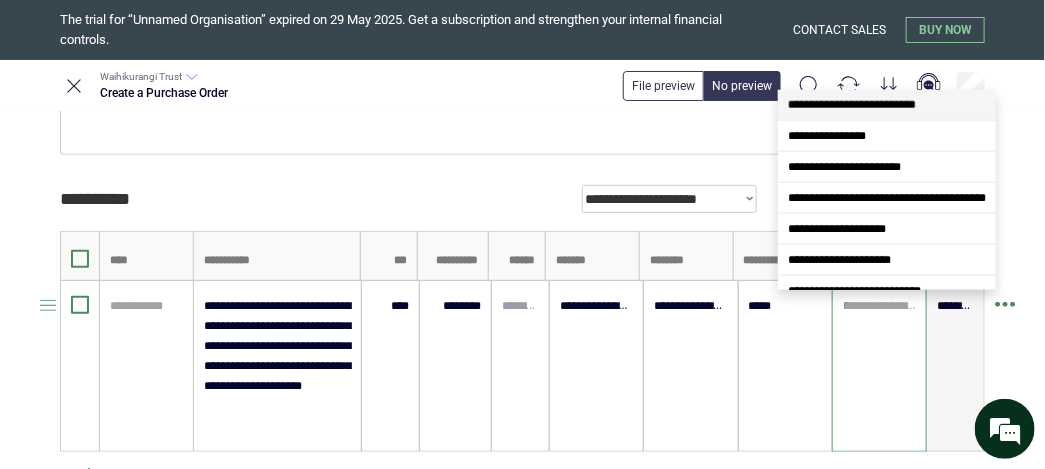type on "**" 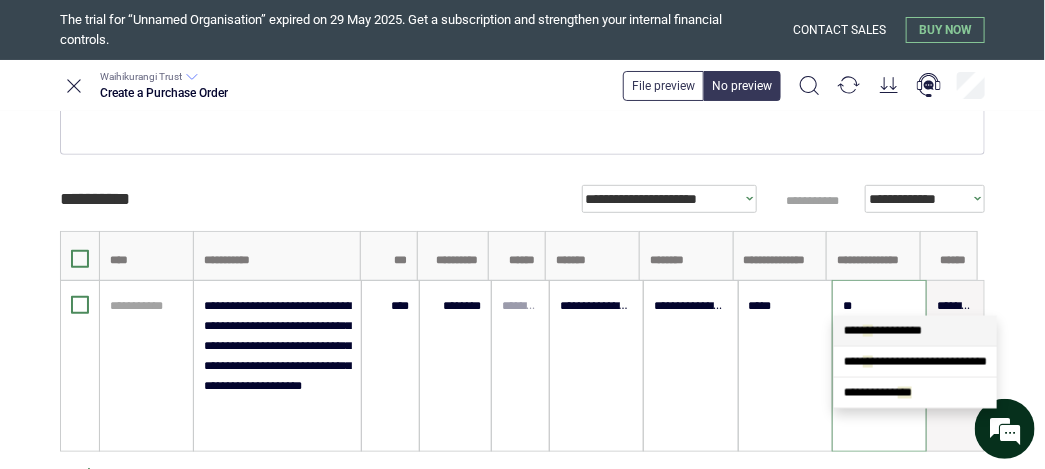 click on "**********" at bounding box center (883, 331) 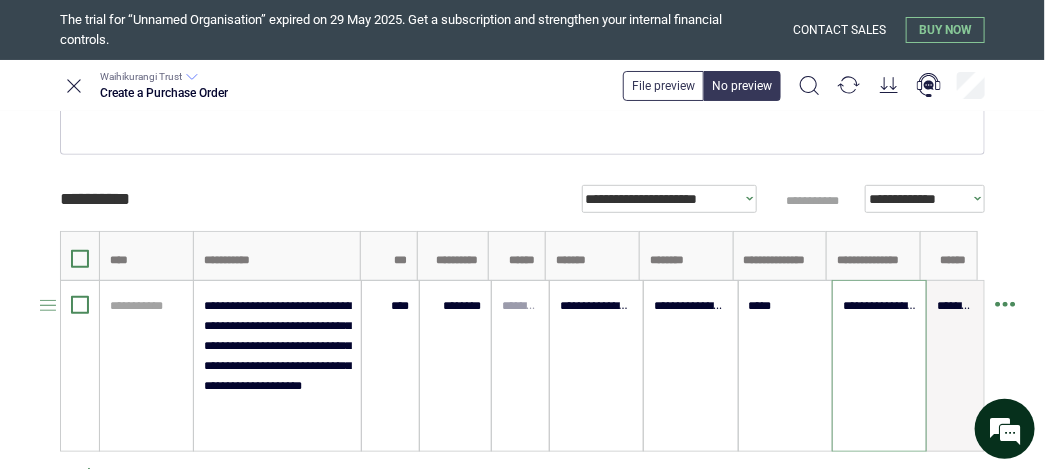 type on "**********" 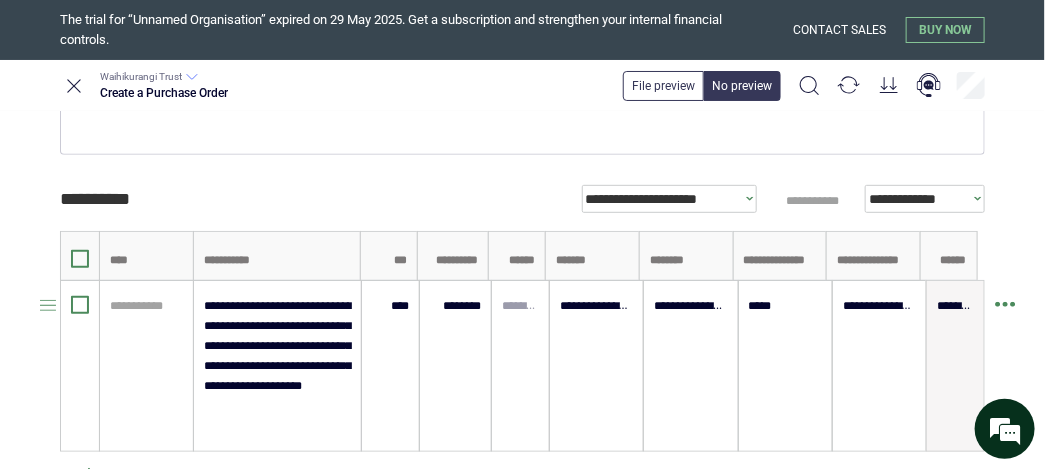 scroll, scrollTop: 386, scrollLeft: 0, axis: vertical 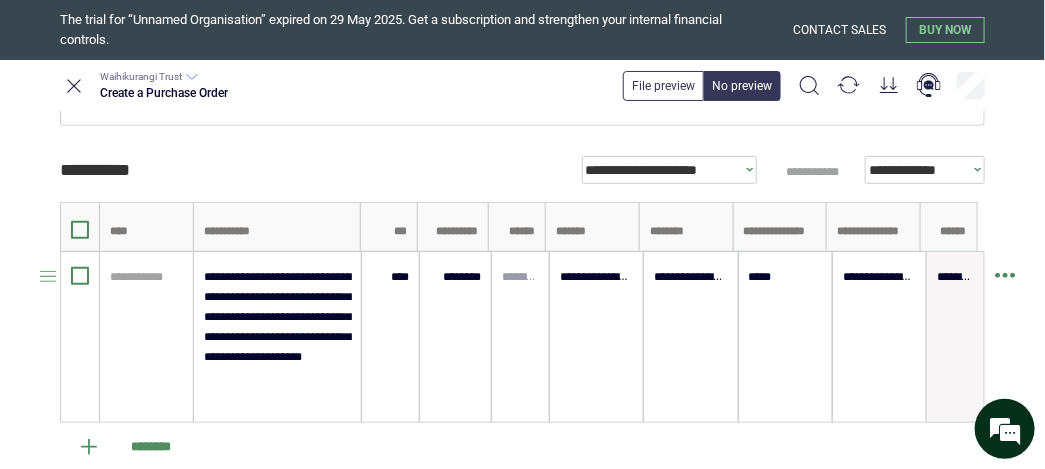 type 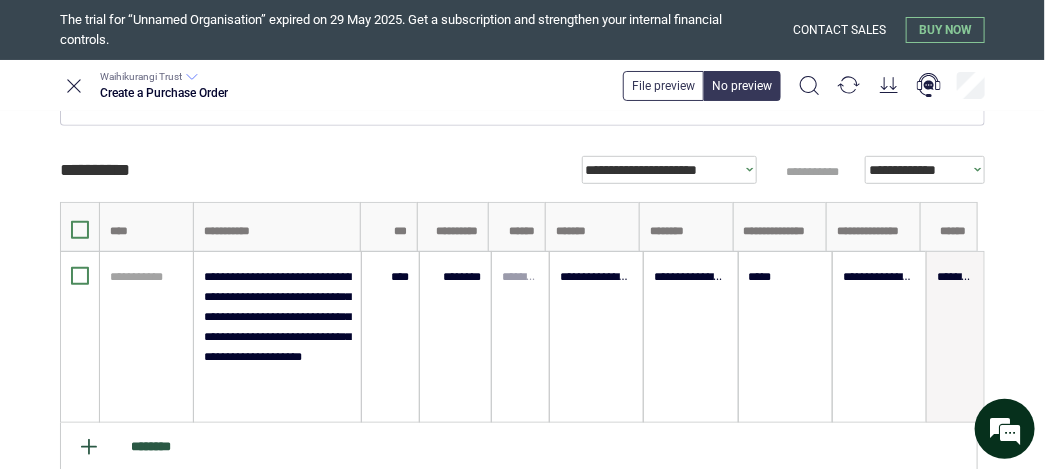 click on "********" at bounding box center (519, 448) 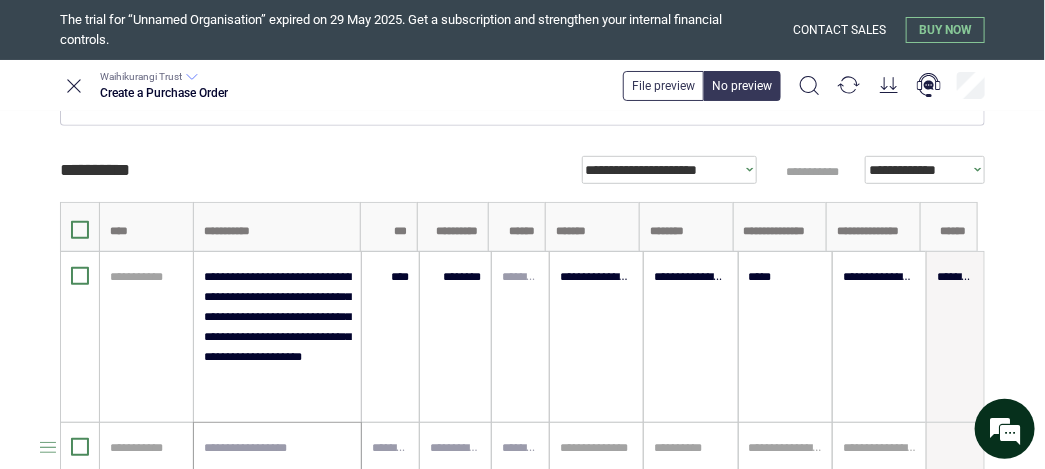 click at bounding box center (277, 458) 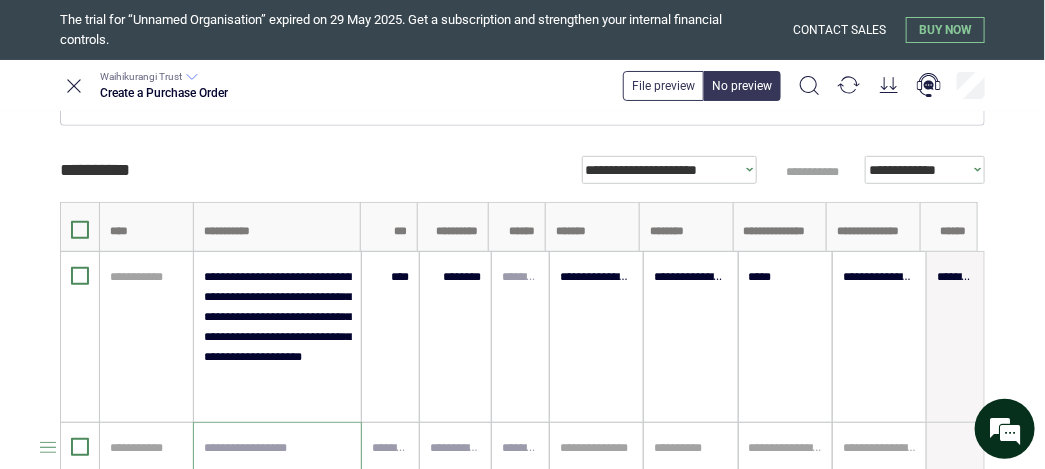 paste on "**********" 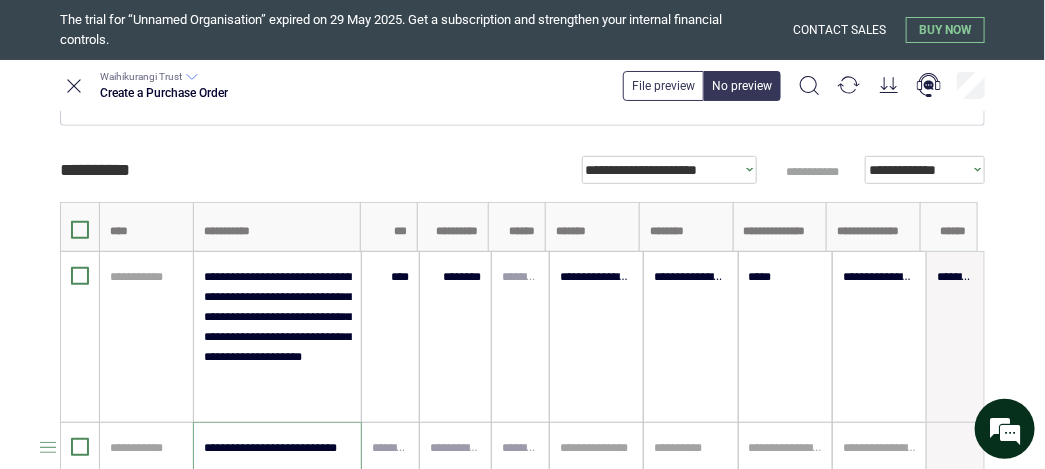 scroll, scrollTop: 388, scrollLeft: 0, axis: vertical 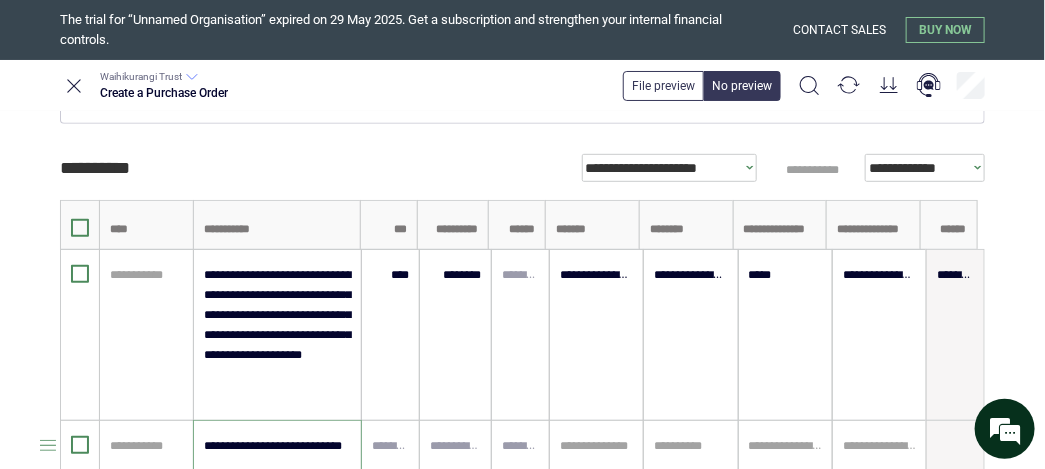 paste on "**********" 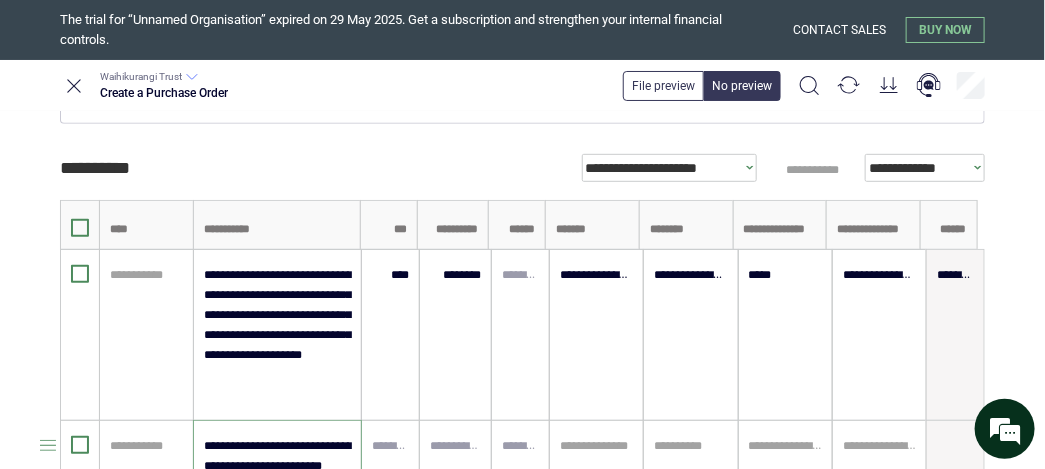 scroll, scrollTop: 568, scrollLeft: 0, axis: vertical 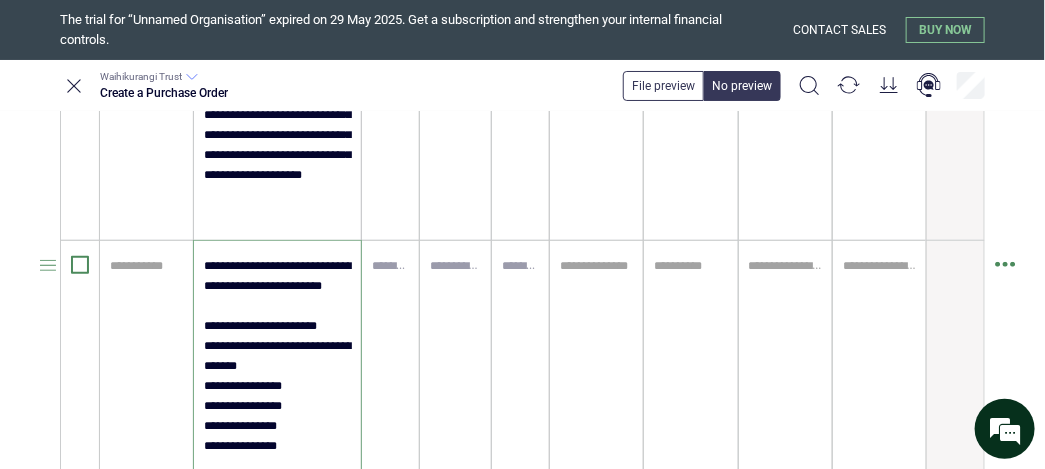 click on "**********" at bounding box center [277, 366] 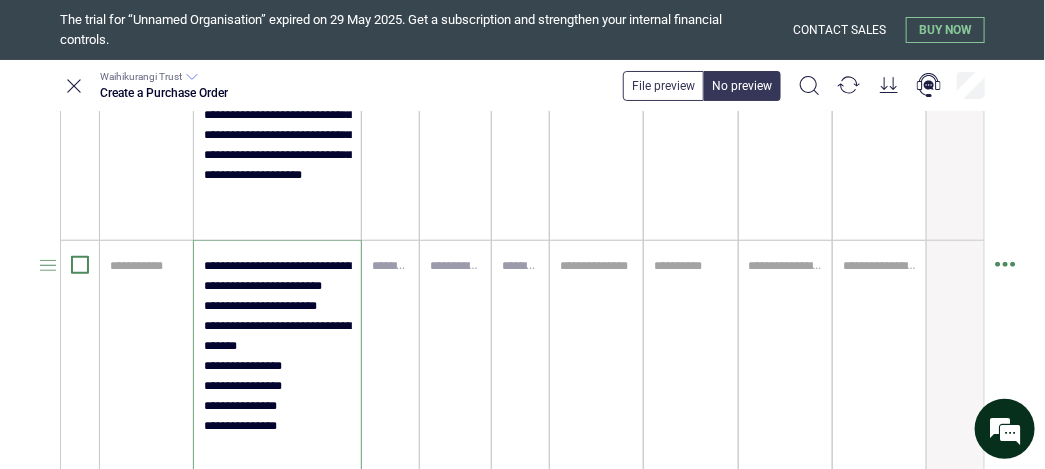 click on "**********" at bounding box center [277, 356] 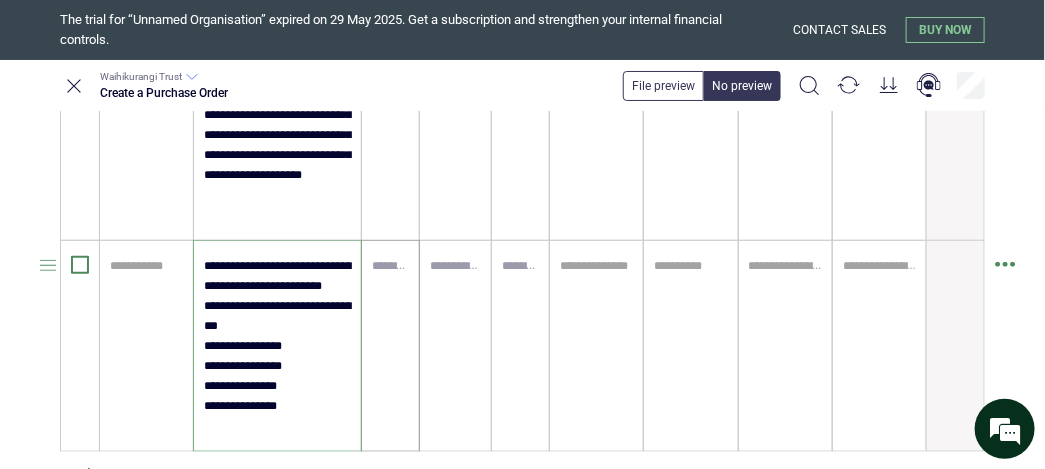 type on "**********" 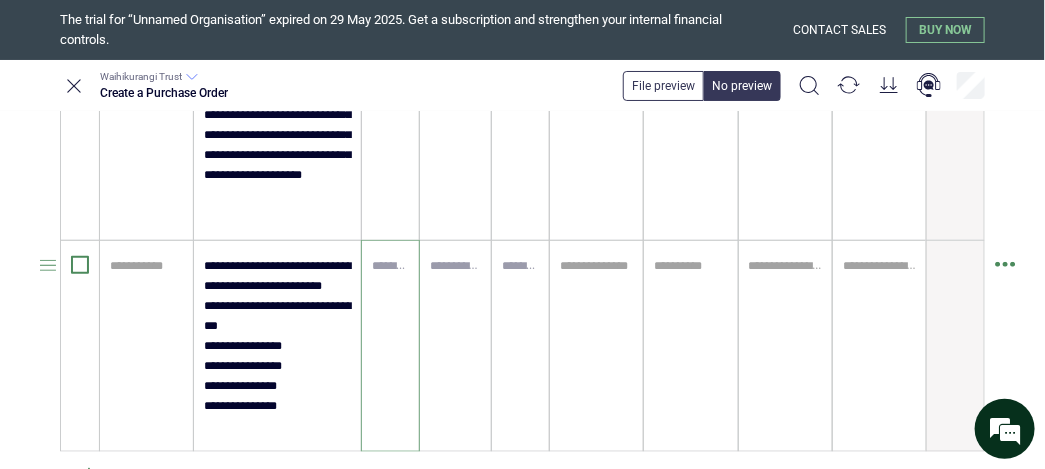 click at bounding box center (390, 266) 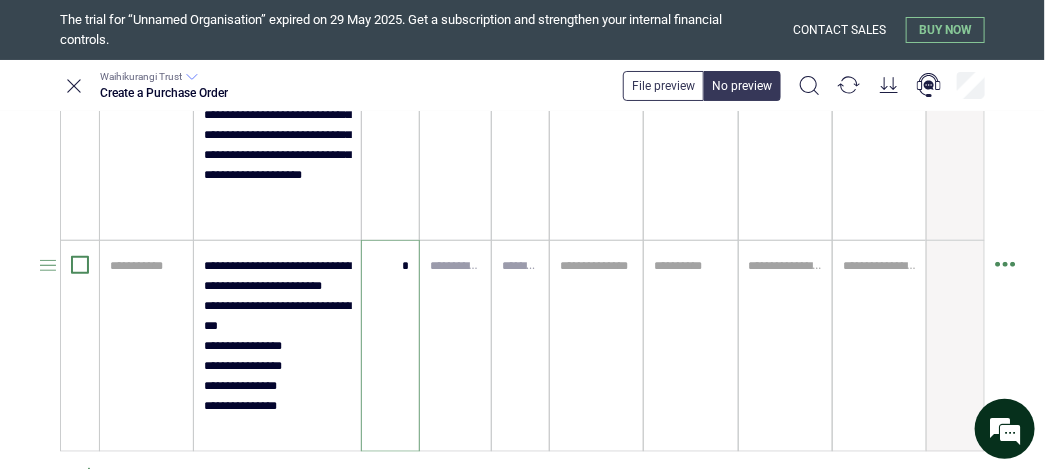 type on "****" 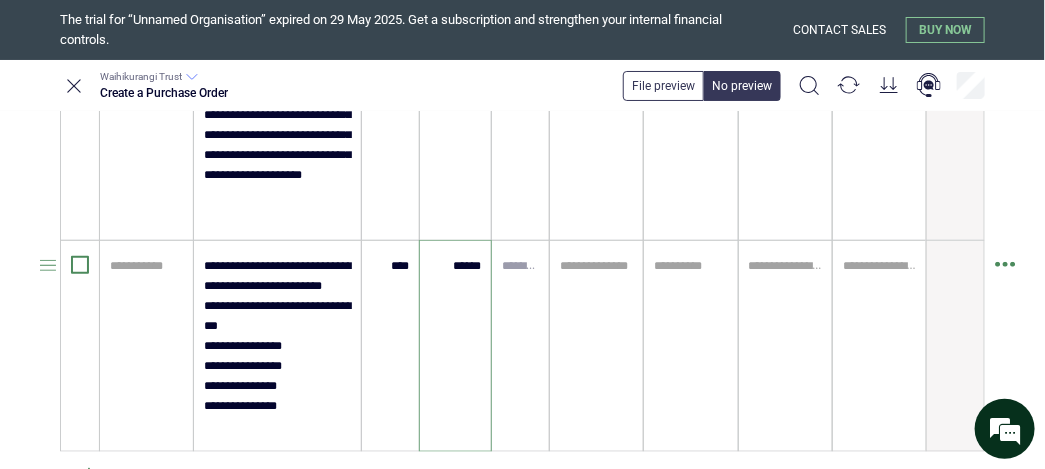 type on "******" 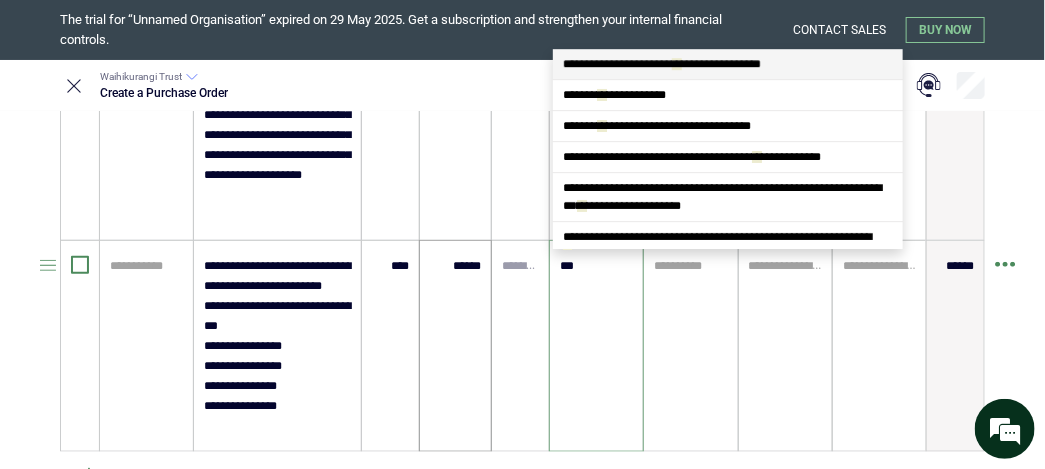 scroll, scrollTop: 0, scrollLeft: 0, axis: both 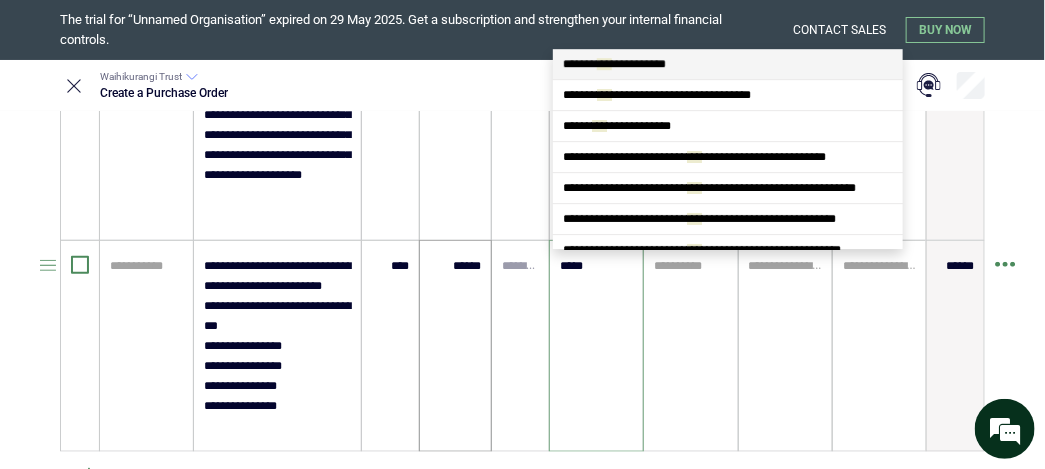 type on "******" 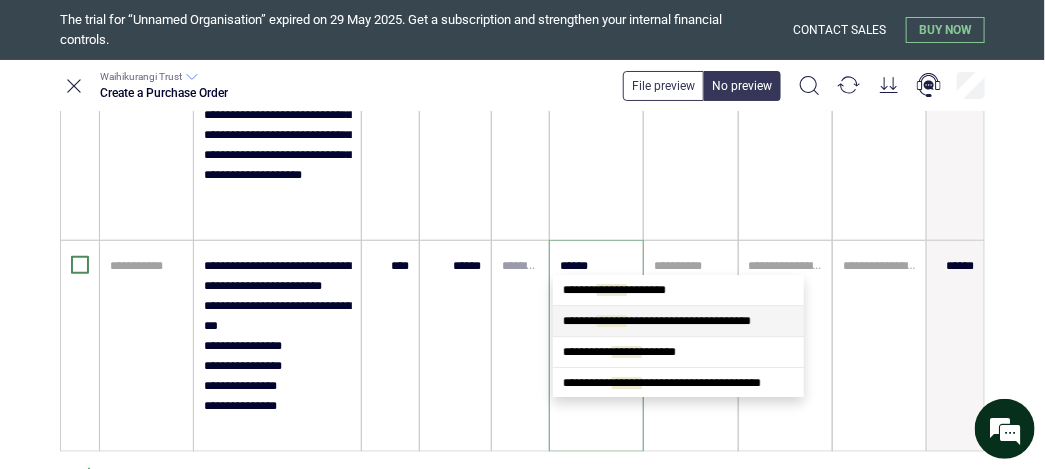 click on "**********" at bounding box center (657, 321) 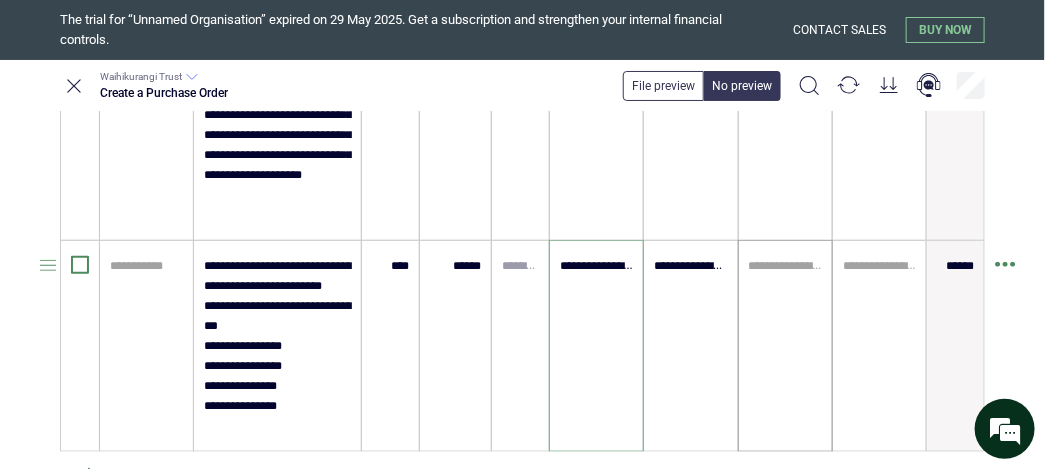 type on "**********" 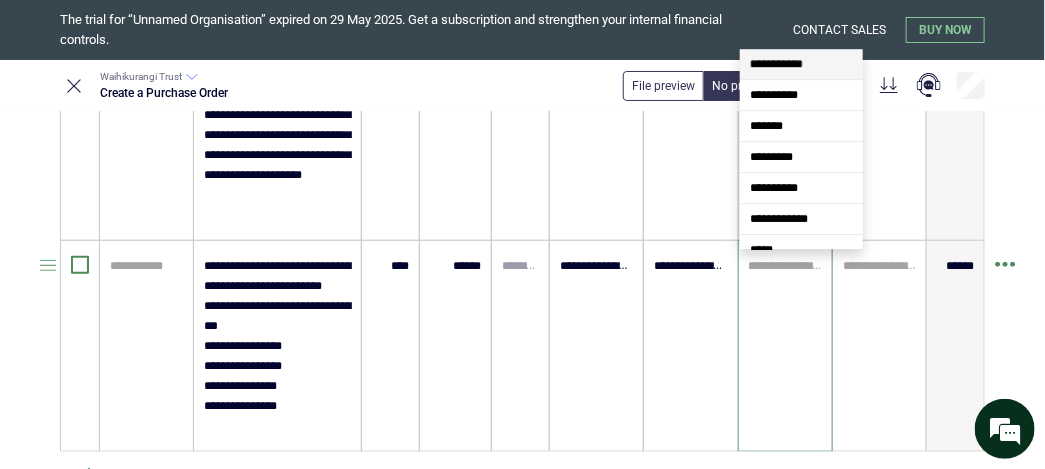 click at bounding box center [785, 266] 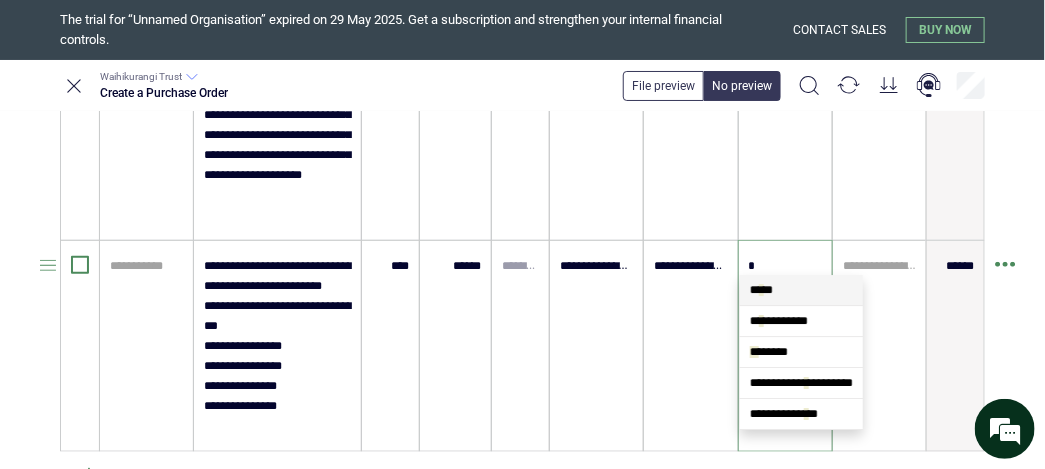 type on "**" 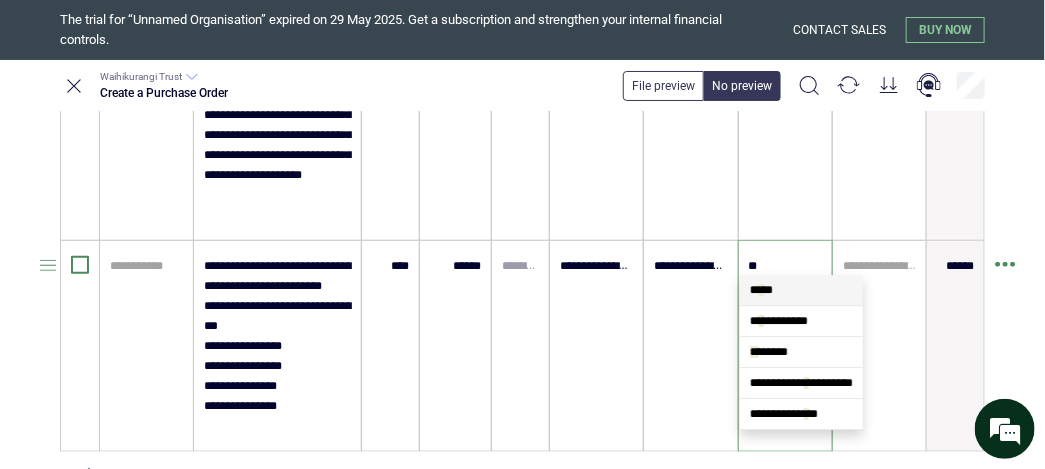 scroll, scrollTop: 0, scrollLeft: 0, axis: both 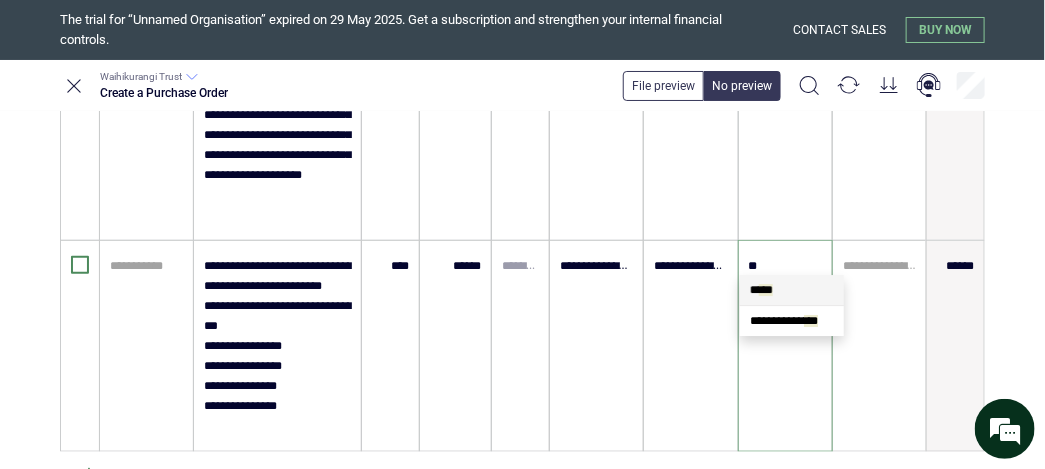 click on "**" at bounding box center [766, 290] 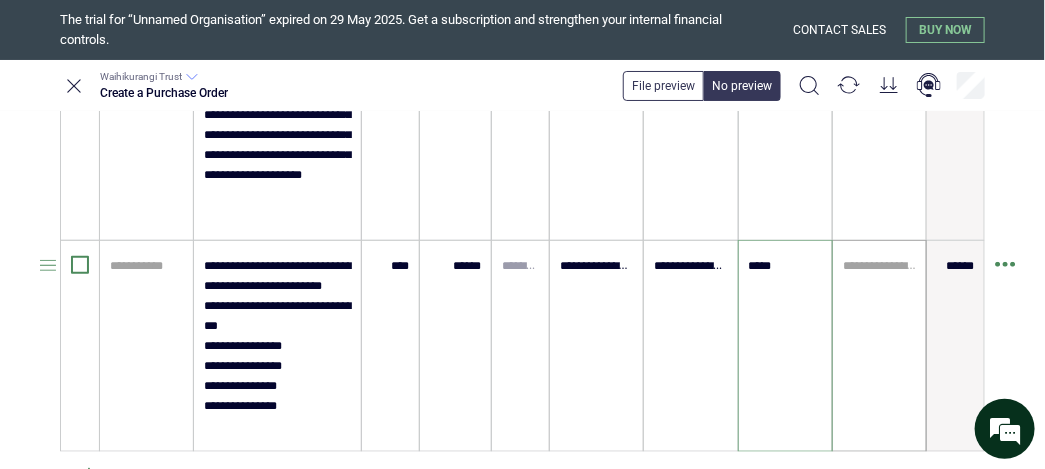 type on "*****" 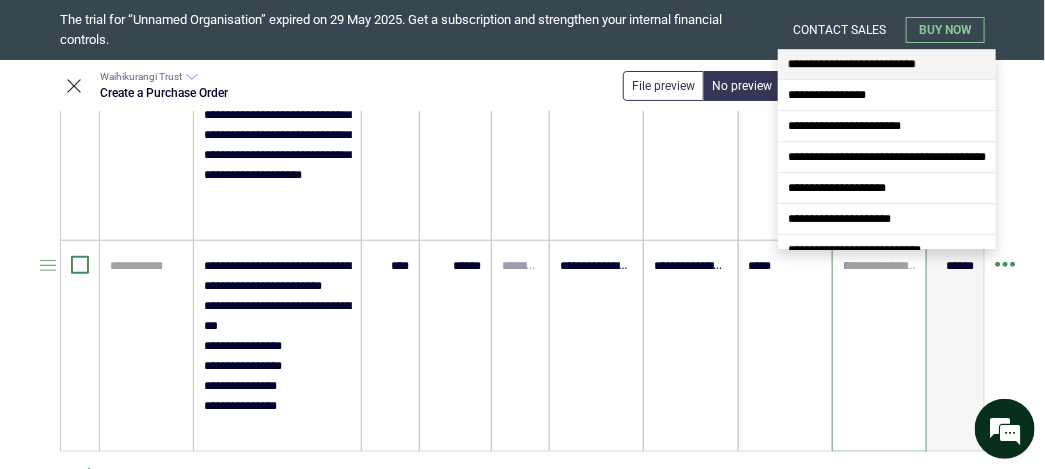 type on "**" 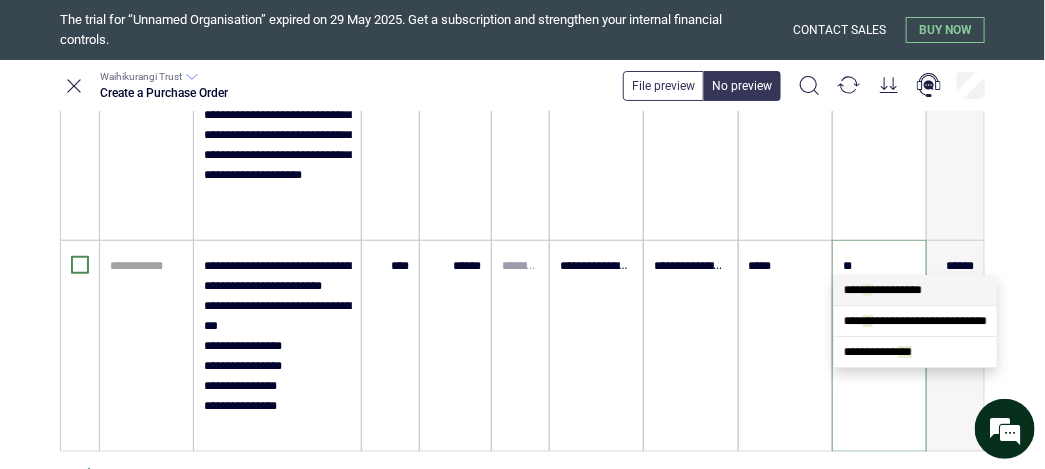 click on "**" at bounding box center [868, 290] 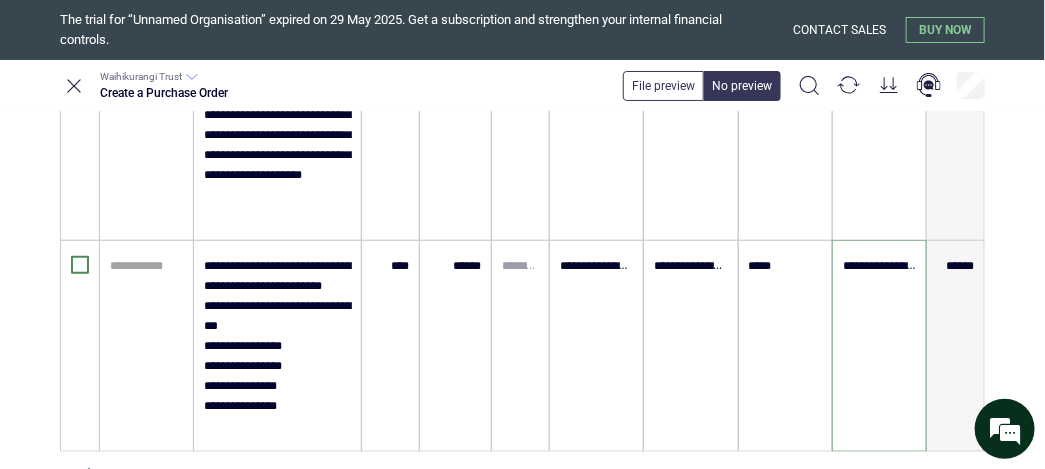 scroll, scrollTop: 880, scrollLeft: 0, axis: vertical 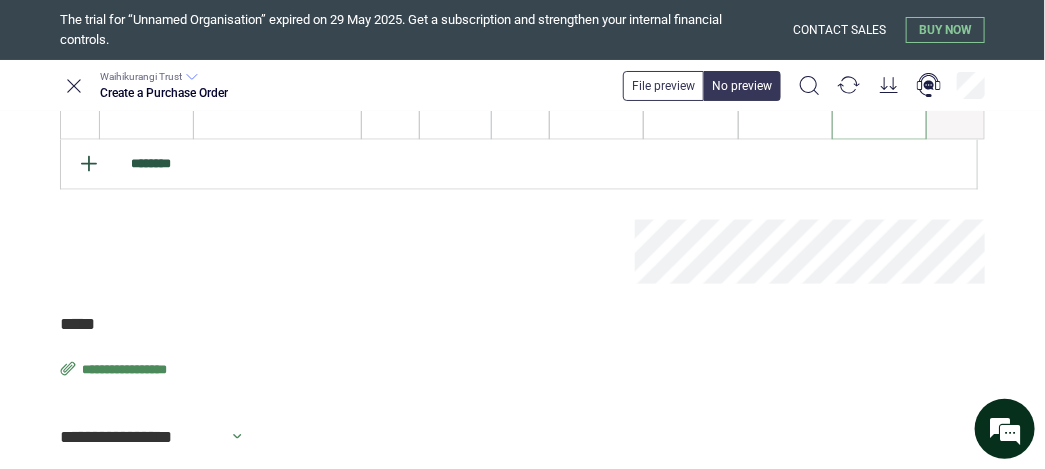 type on "**********" 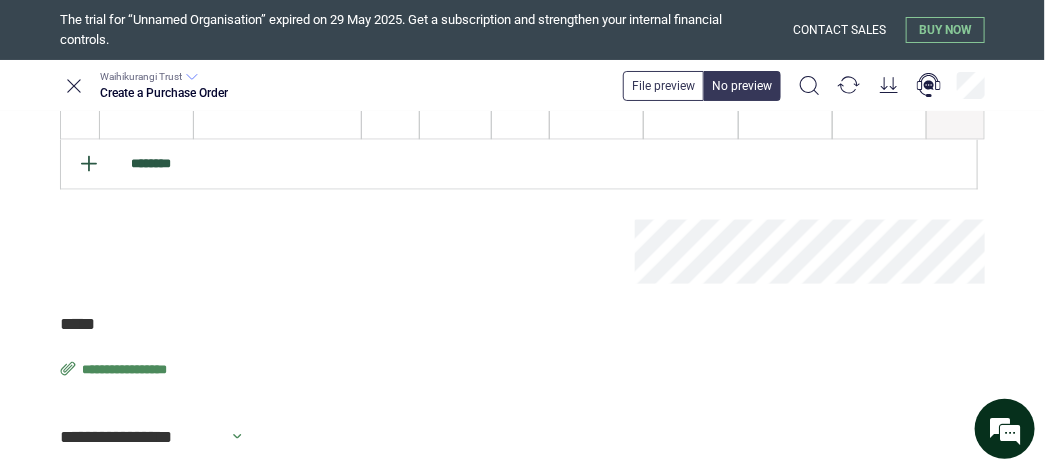click on "********" at bounding box center (519, 165) 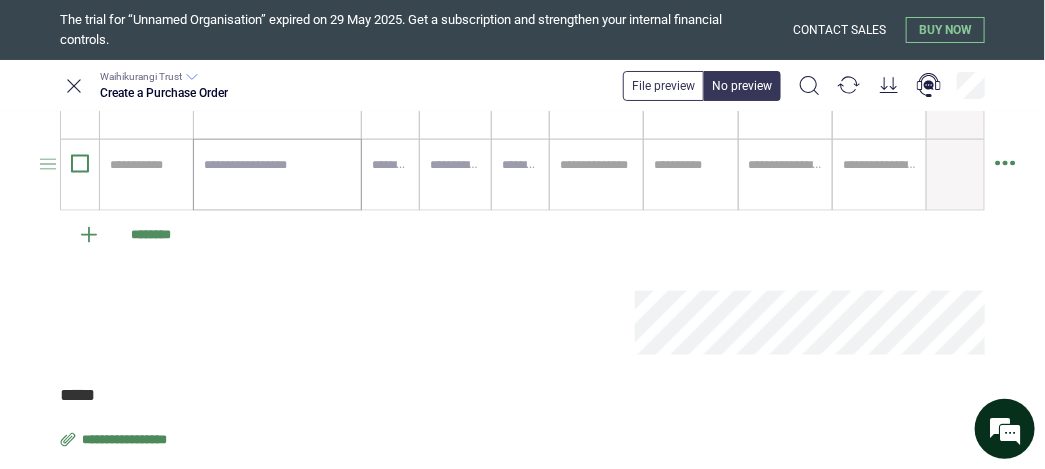 click at bounding box center (277, 175) 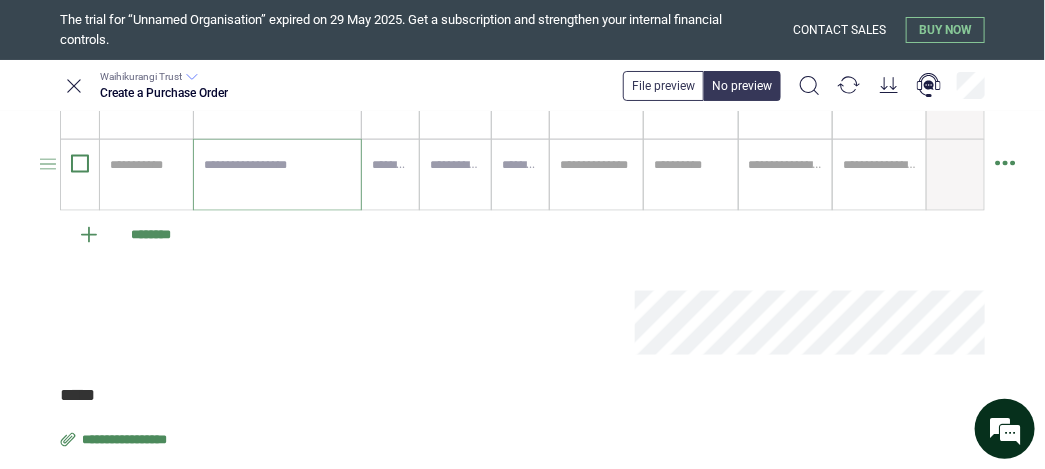 paste on "**********" 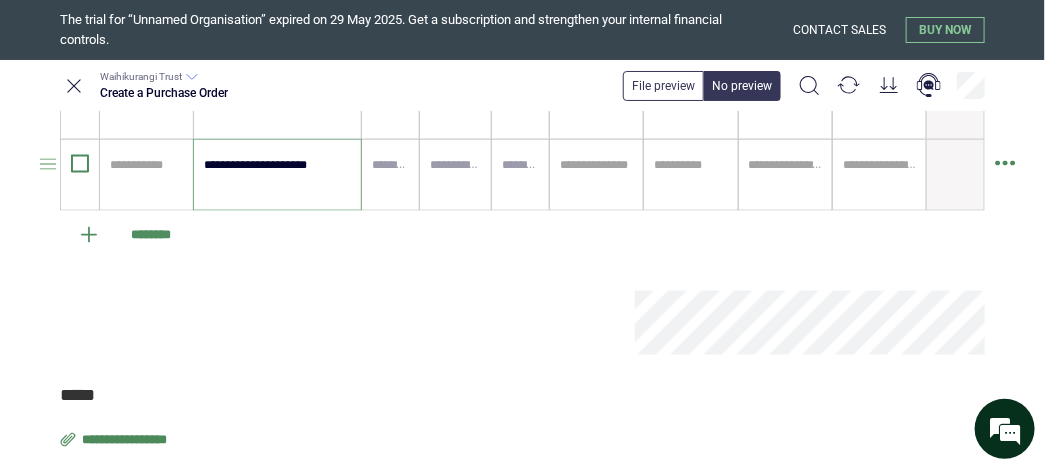 type on "**********" 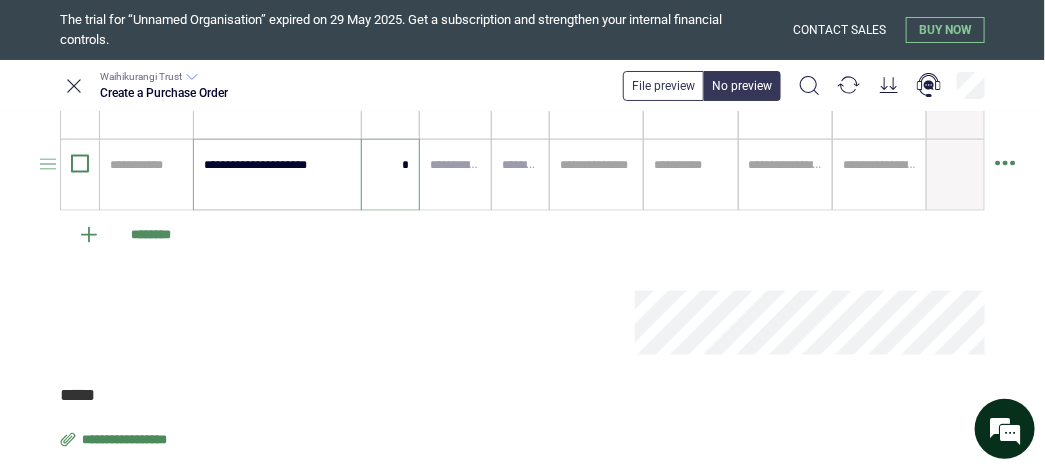 type on "****" 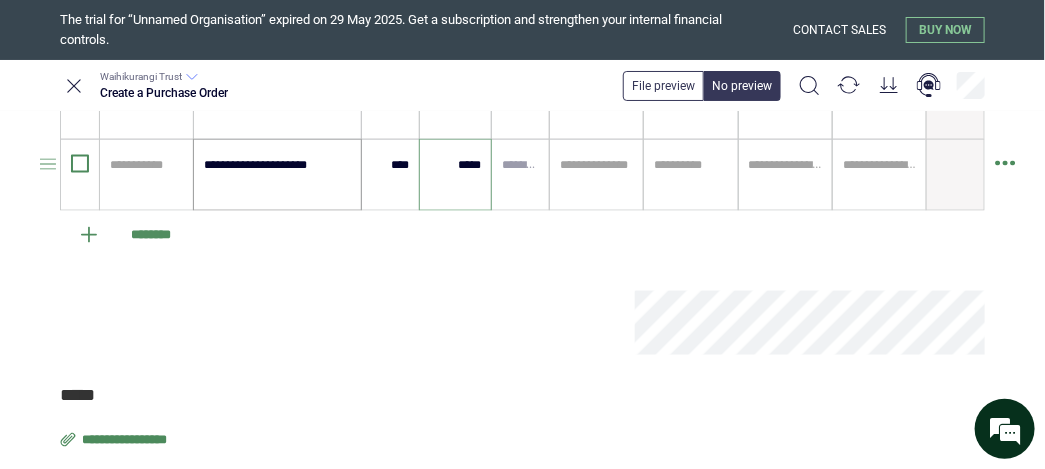 type on "*****" 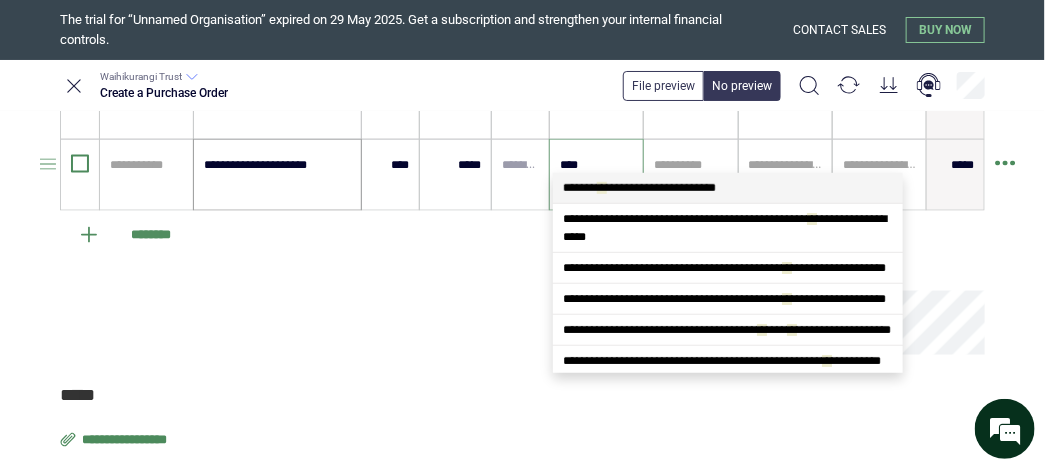 type on "*****" 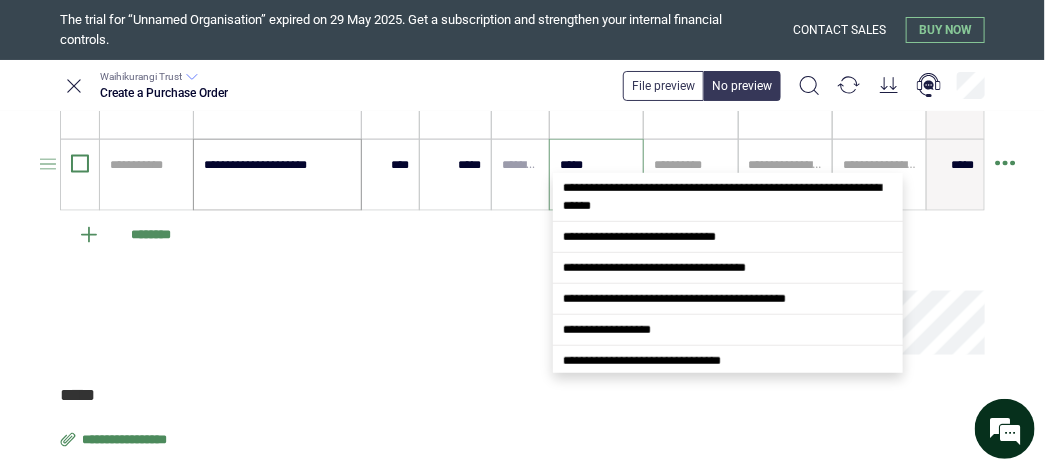scroll, scrollTop: 0, scrollLeft: 0, axis: both 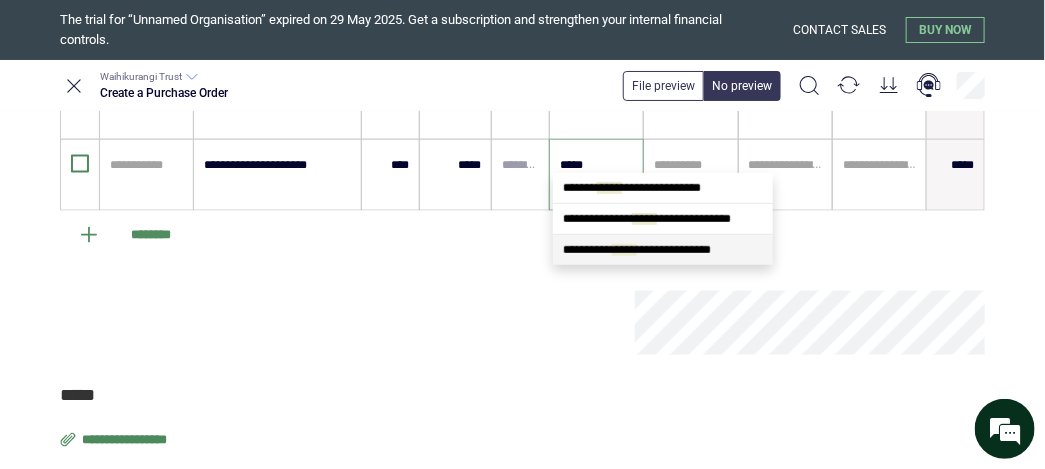 click on "**********" at bounding box center (663, 250) 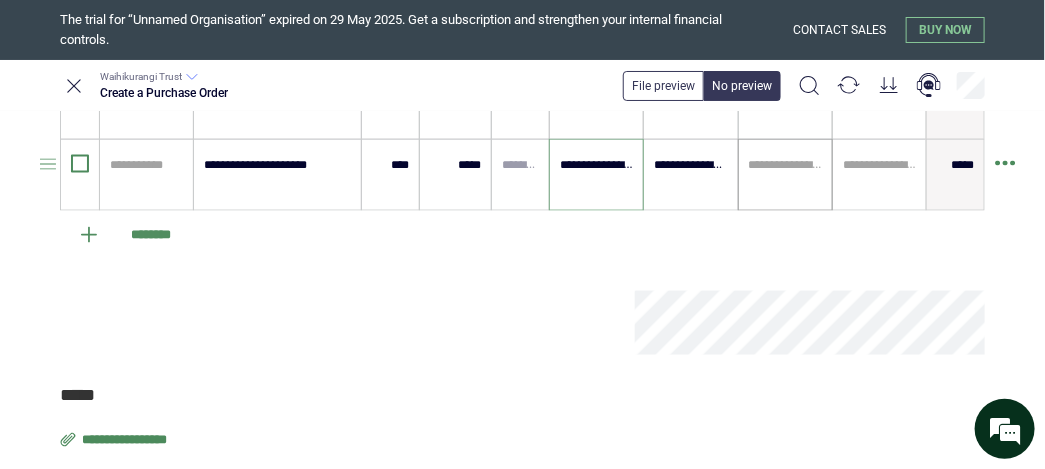 type on "**********" 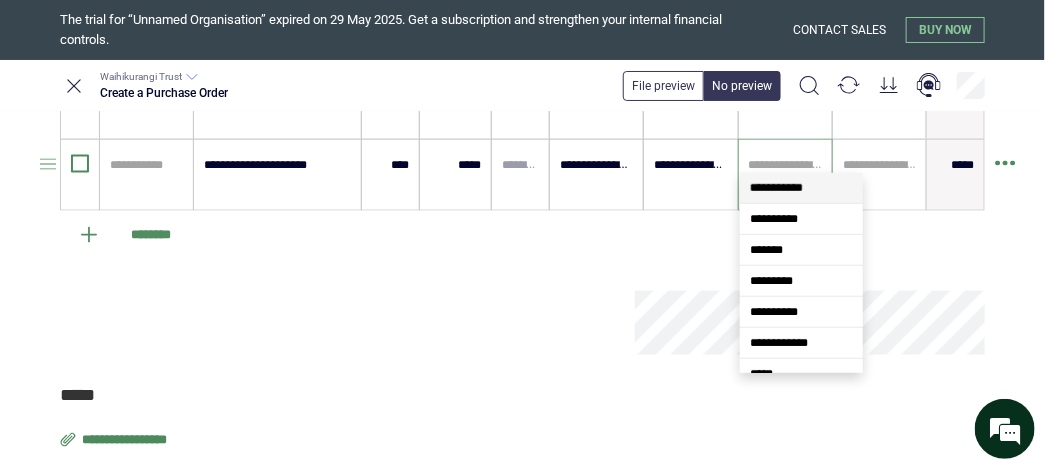click at bounding box center [785, 165] 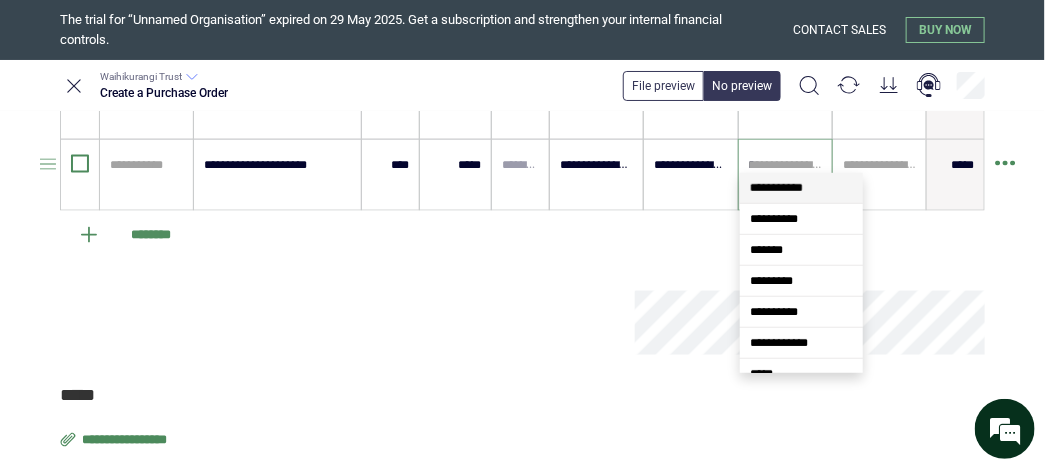 type on "**" 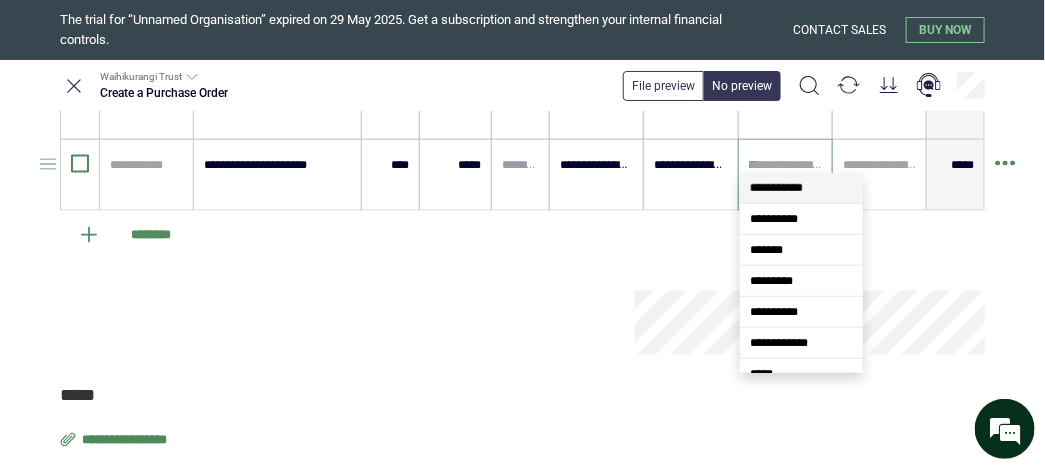 scroll, scrollTop: 0, scrollLeft: 0, axis: both 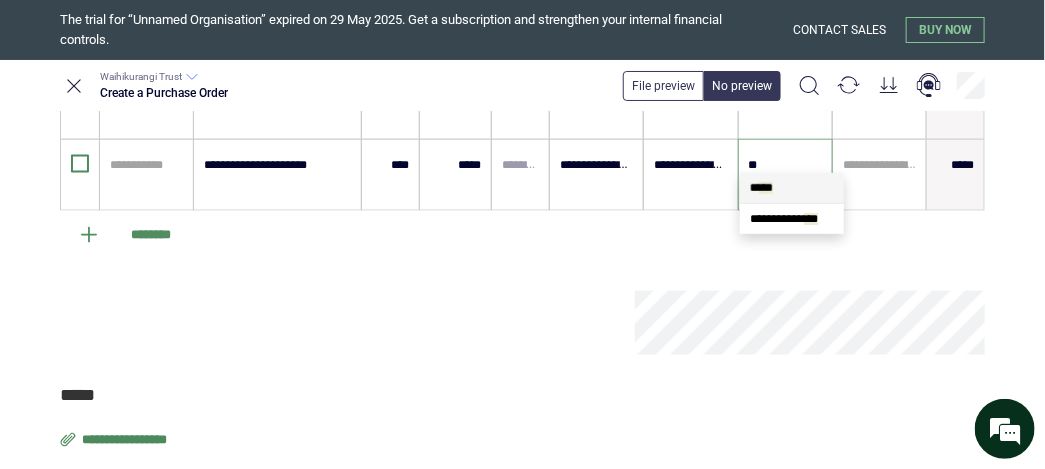 click on "**" at bounding box center [766, 188] 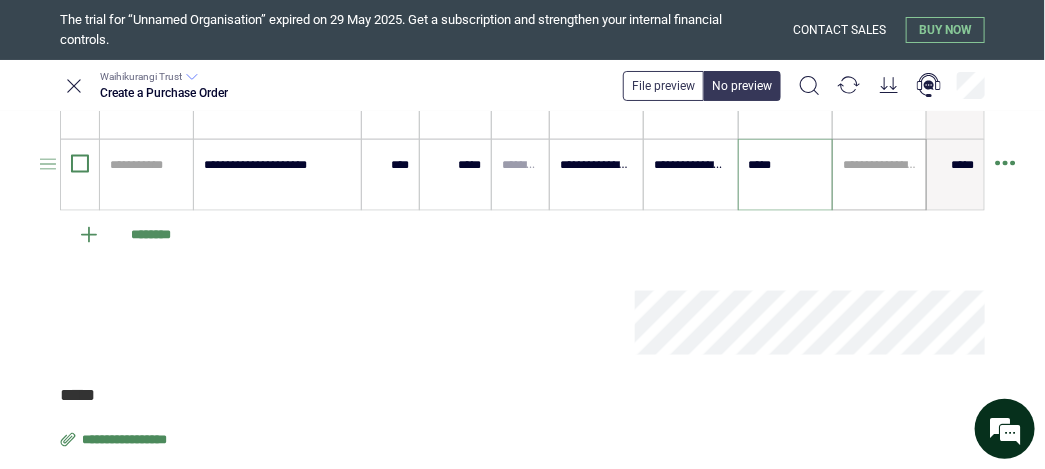 type on "*****" 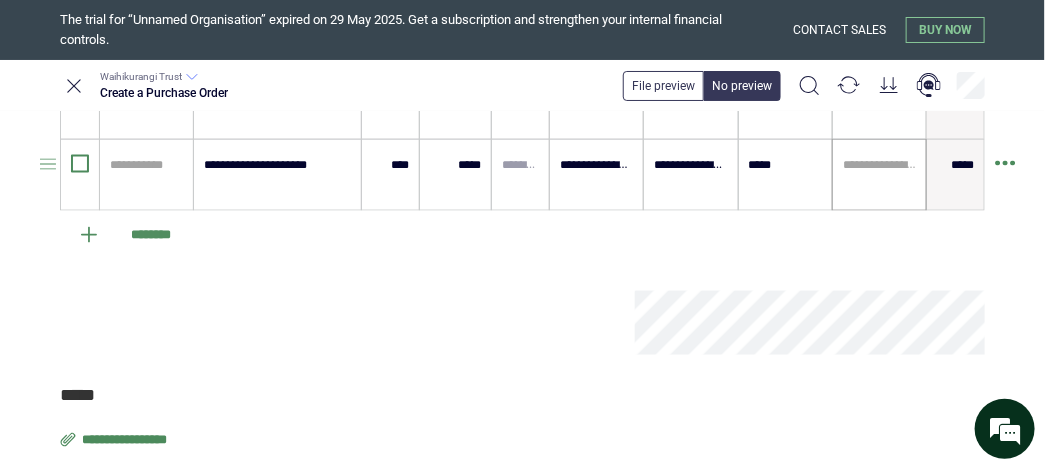click on "**********" at bounding box center [879, 175] 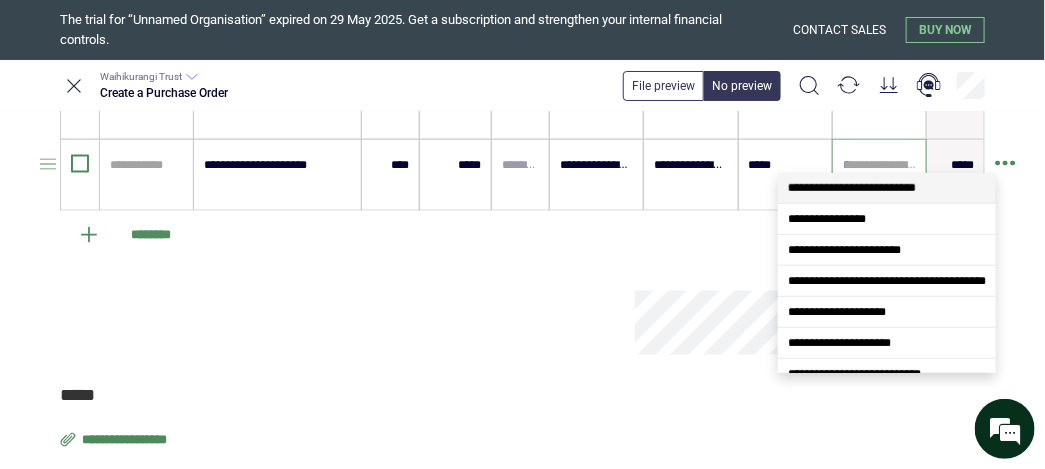 type on "**" 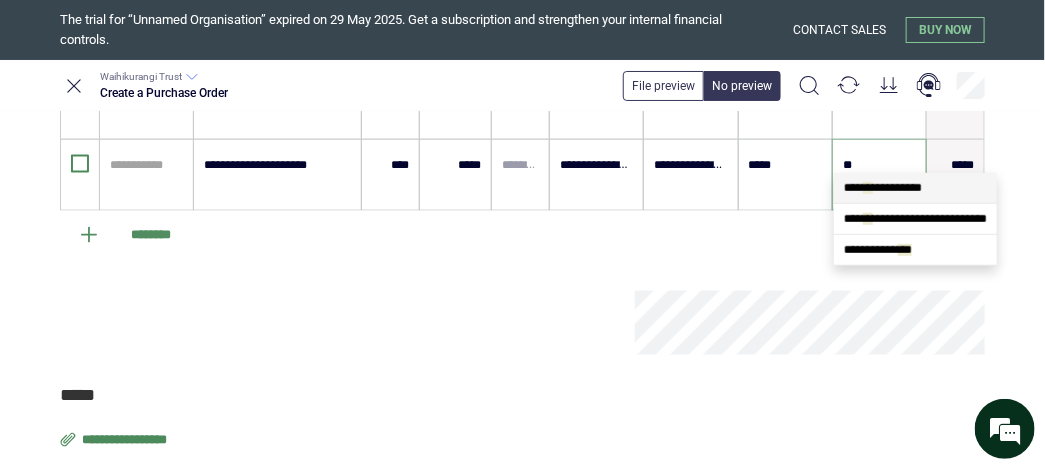 drag, startPoint x: 862, startPoint y: 186, endPoint x: 888, endPoint y: 194, distance: 27.202942 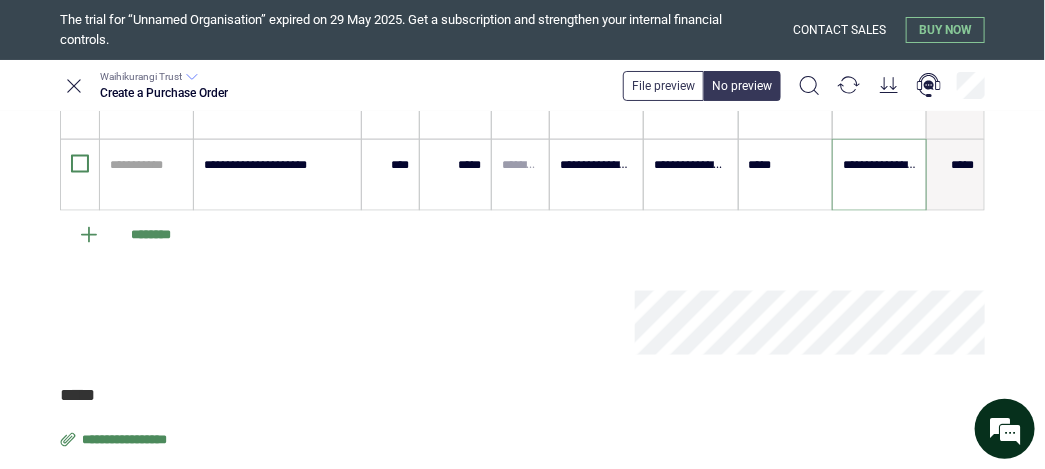 type on "**********" 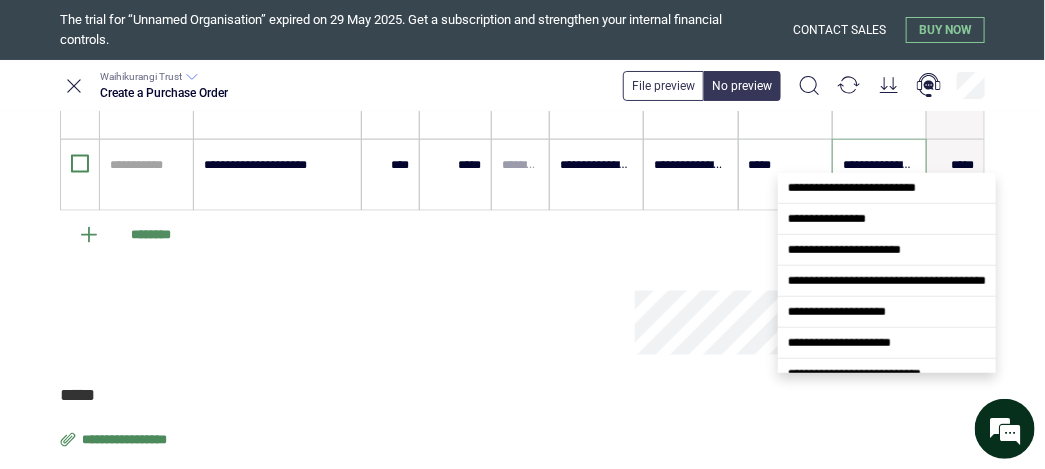 click on "*****" at bounding box center (519, 404) 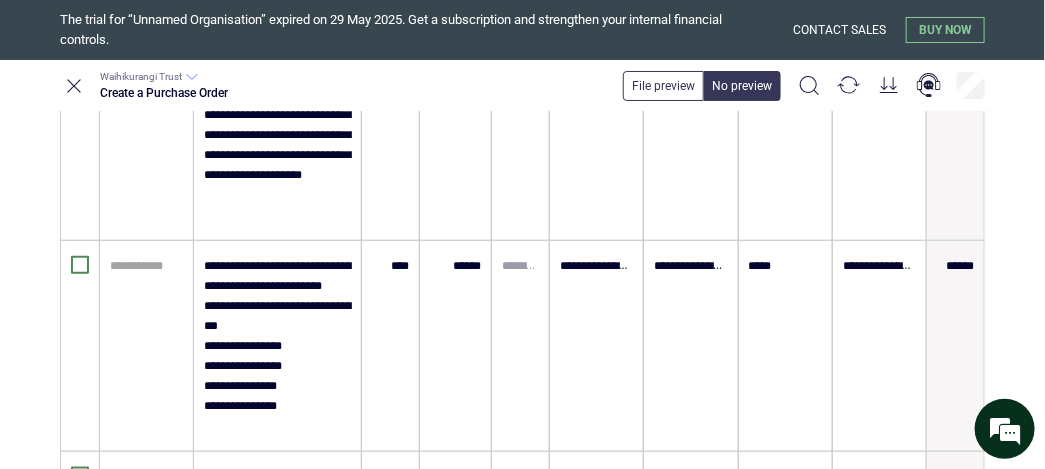 scroll, scrollTop: 255, scrollLeft: 0, axis: vertical 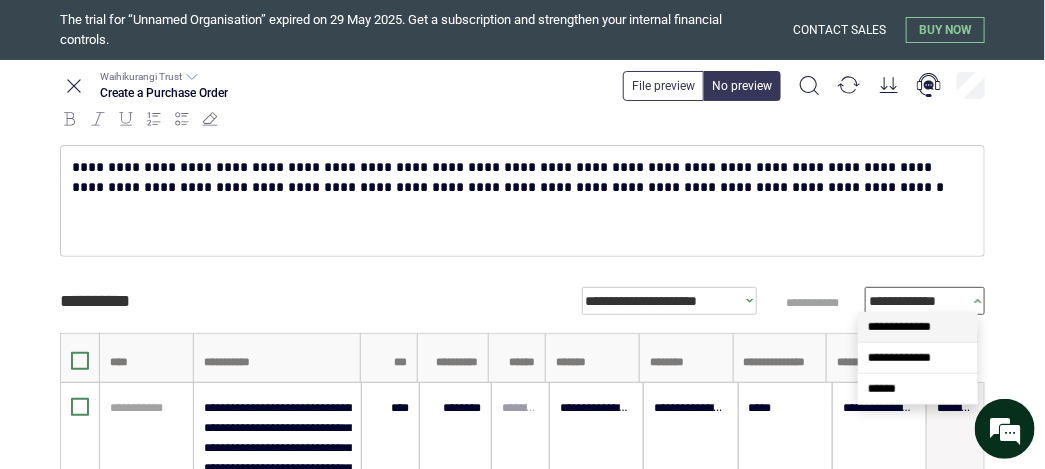 click on "**********" at bounding box center (919, 301) 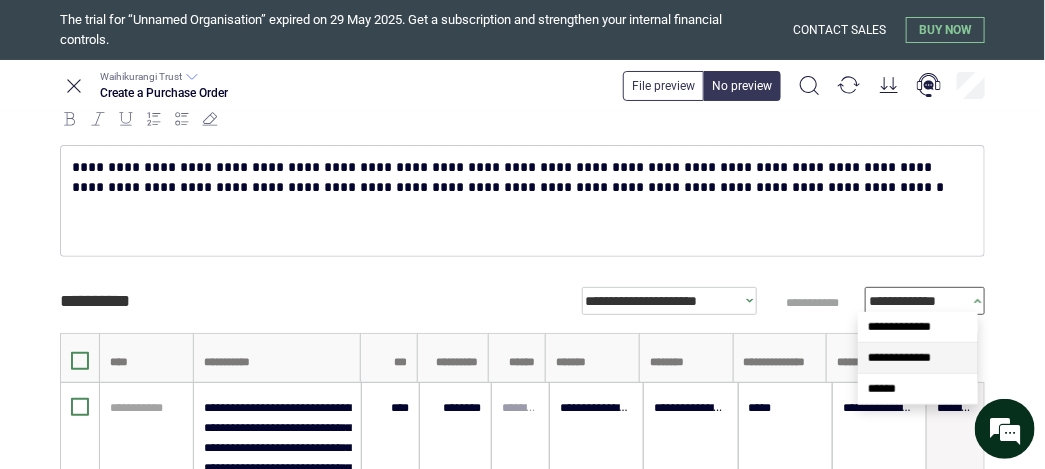 click on "**********" at bounding box center (899, 358) 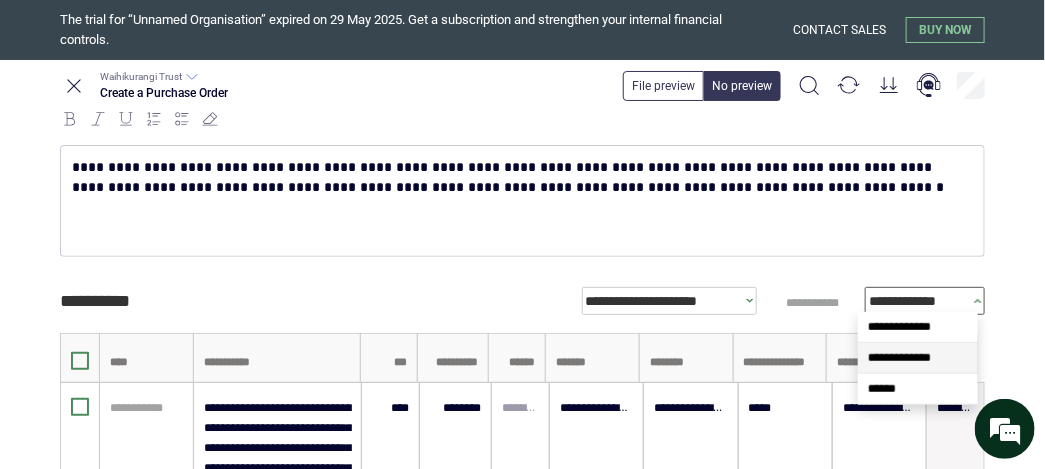 click on "**********" at bounding box center (918, 358) 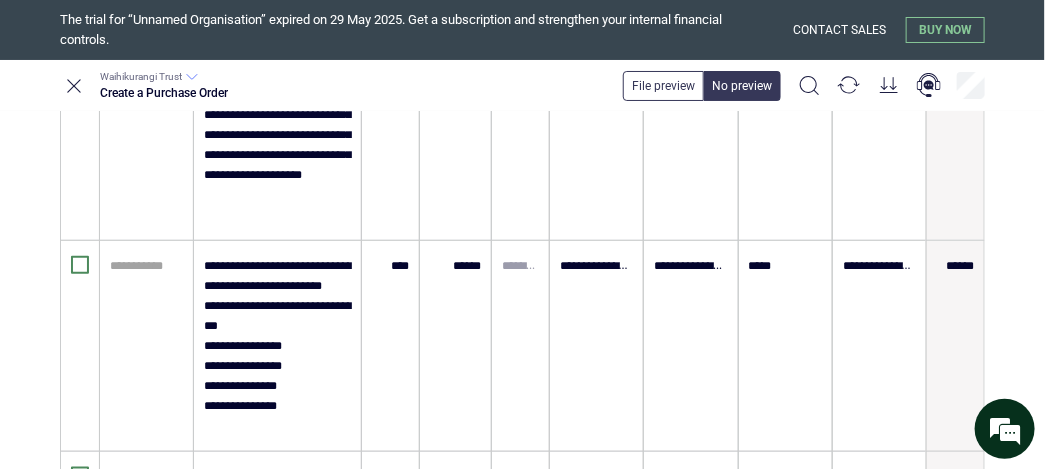 scroll, scrollTop: 880, scrollLeft: 0, axis: vertical 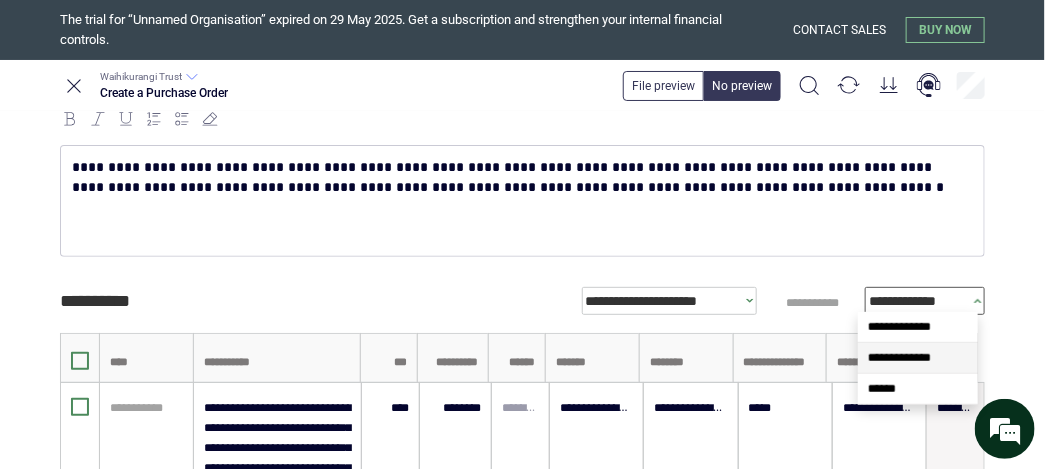 click on "**********" at bounding box center [919, 301] 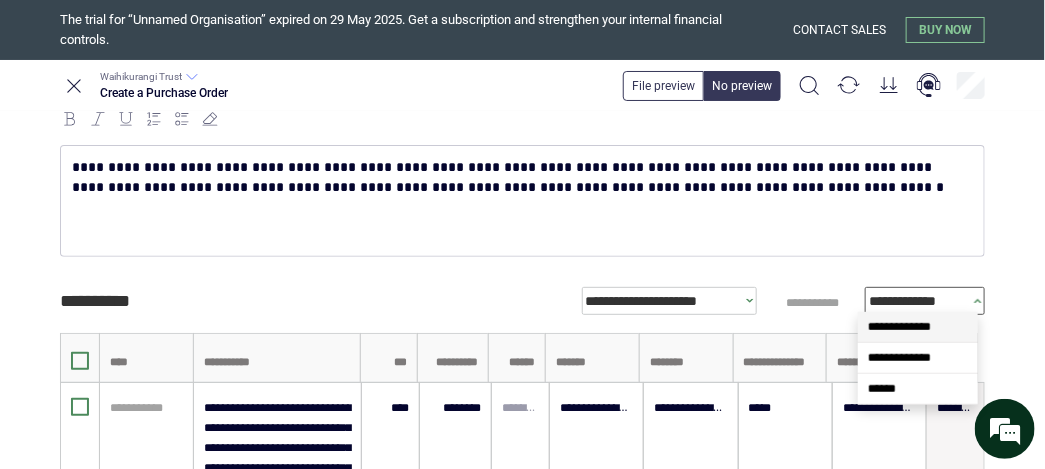 click on "**********" at bounding box center [918, 327] 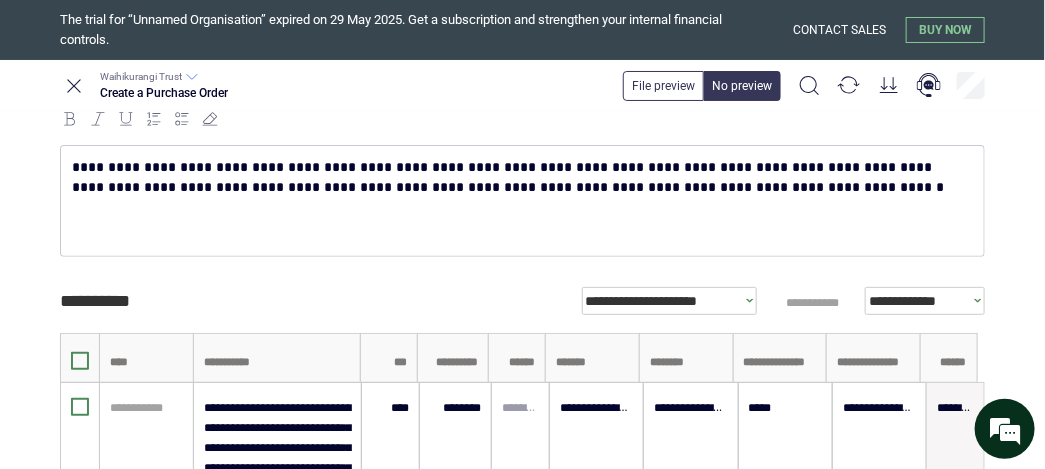 click on "**********" at bounding box center [522, 358] 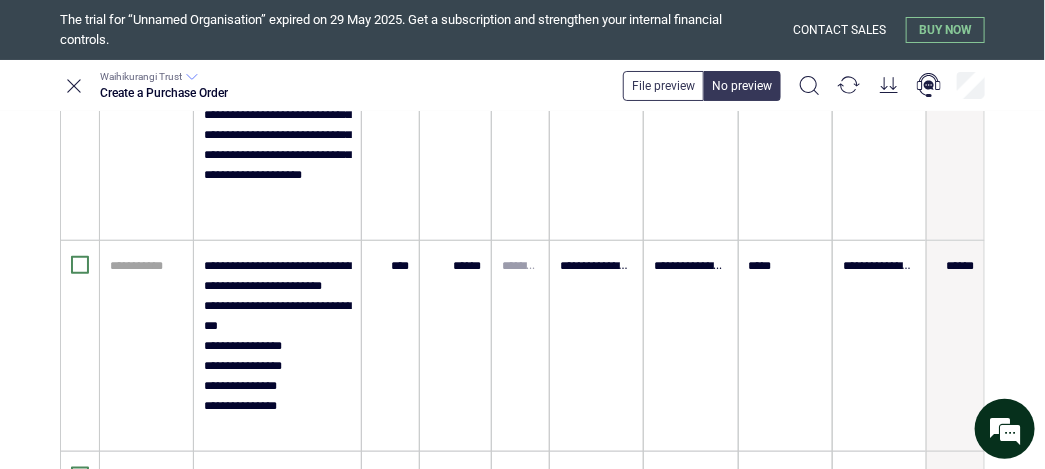 scroll, scrollTop: 880, scrollLeft: 0, axis: vertical 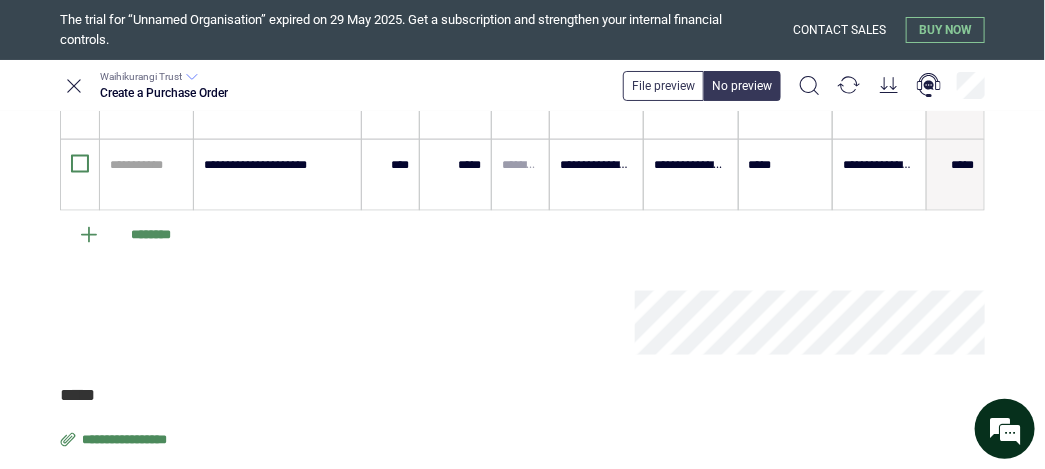 click on "**********" at bounding box center (126, 441) 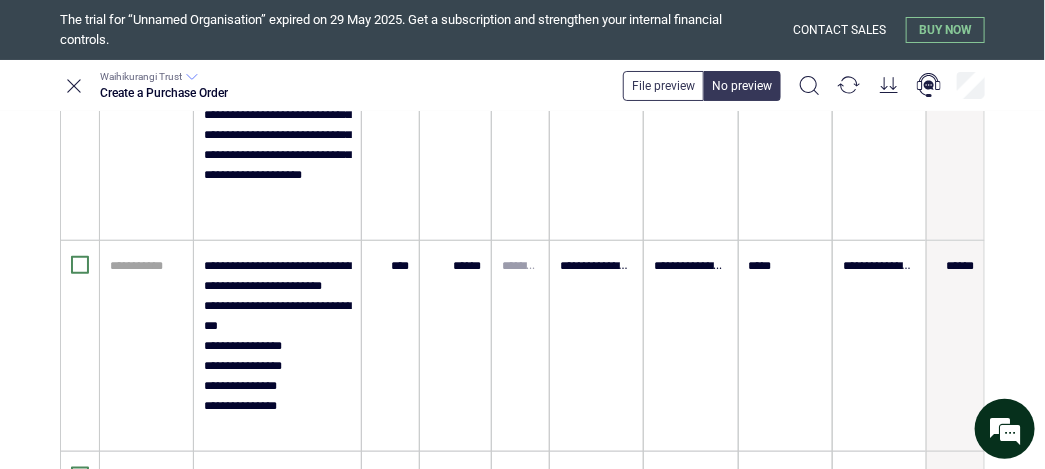 scroll, scrollTop: 255, scrollLeft: 0, axis: vertical 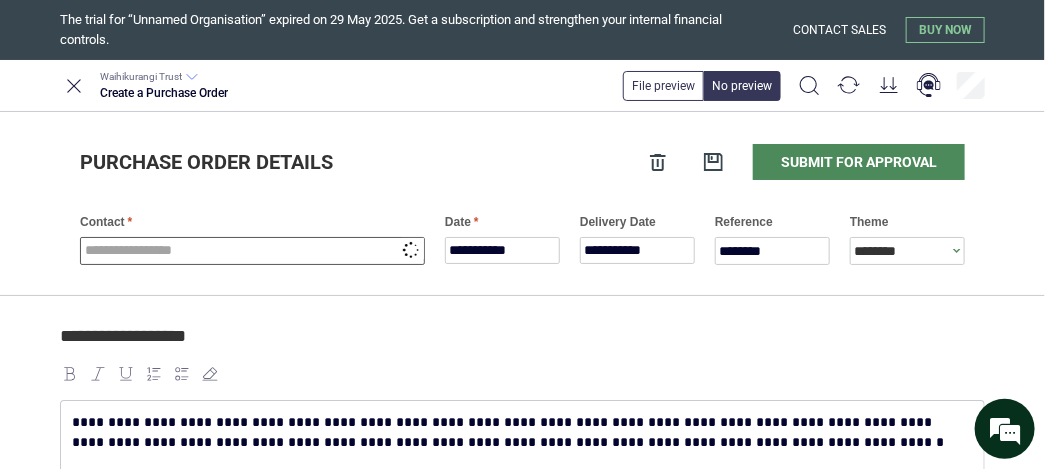 click at bounding box center (252, 251) 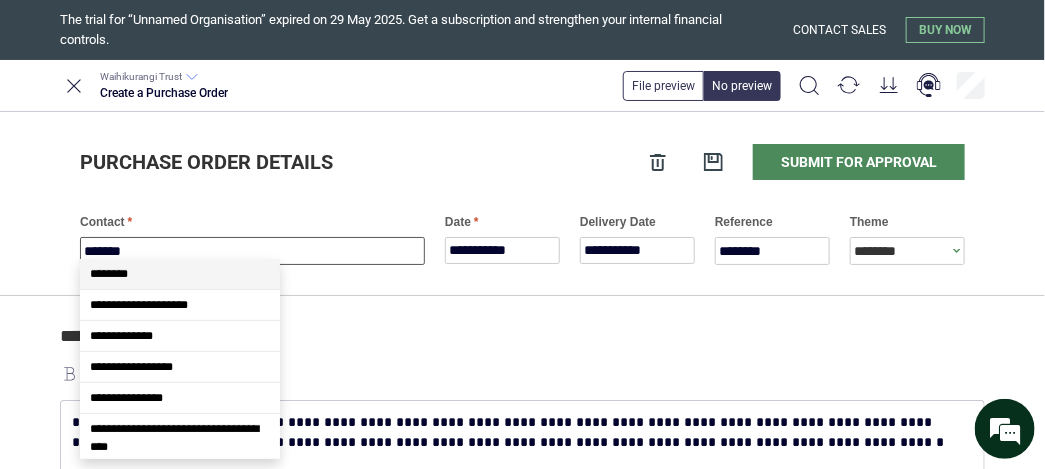type on "********" 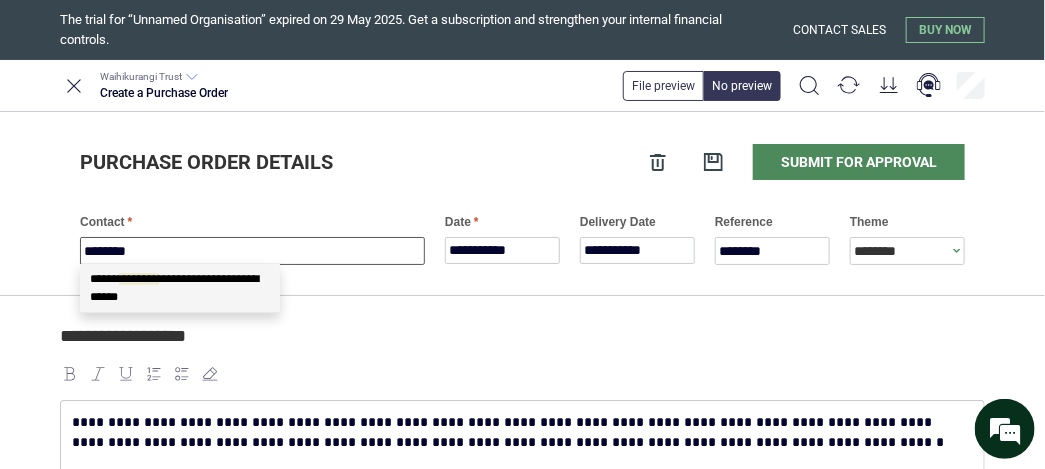 click on "**********" at bounding box center (180, 288) 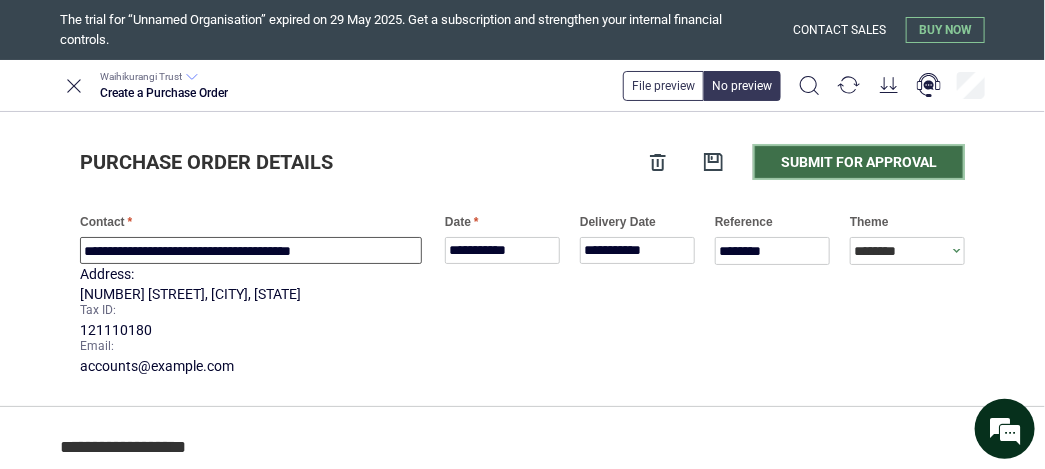 type on "**********" 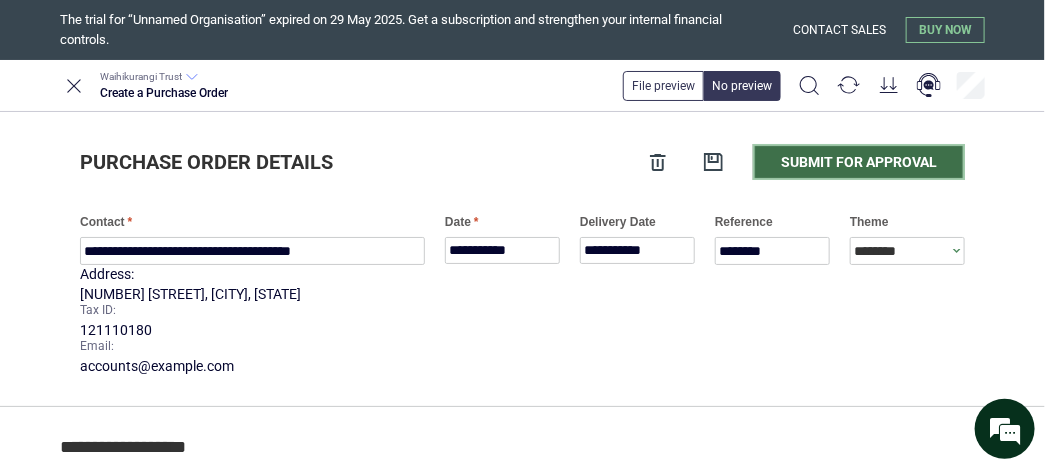 click on "Submit for approval" at bounding box center [859, 162] 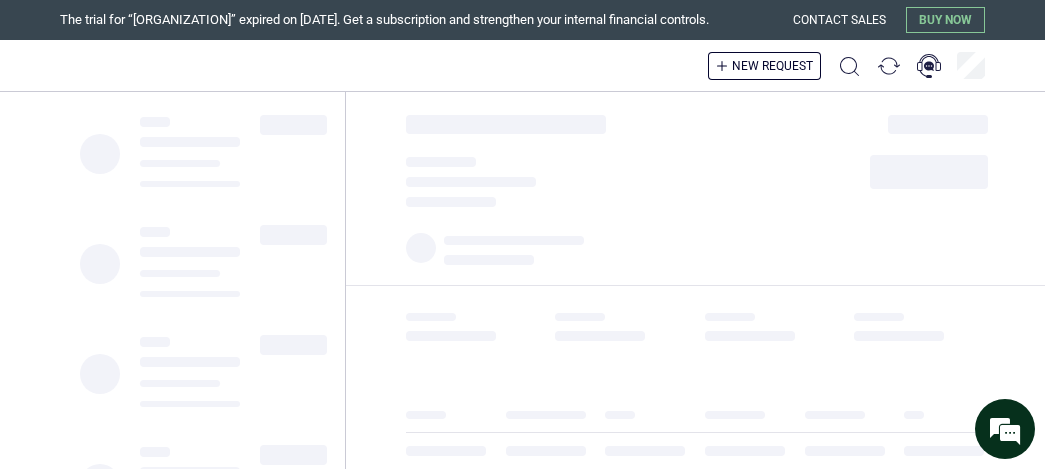 scroll, scrollTop: 0, scrollLeft: 0, axis: both 